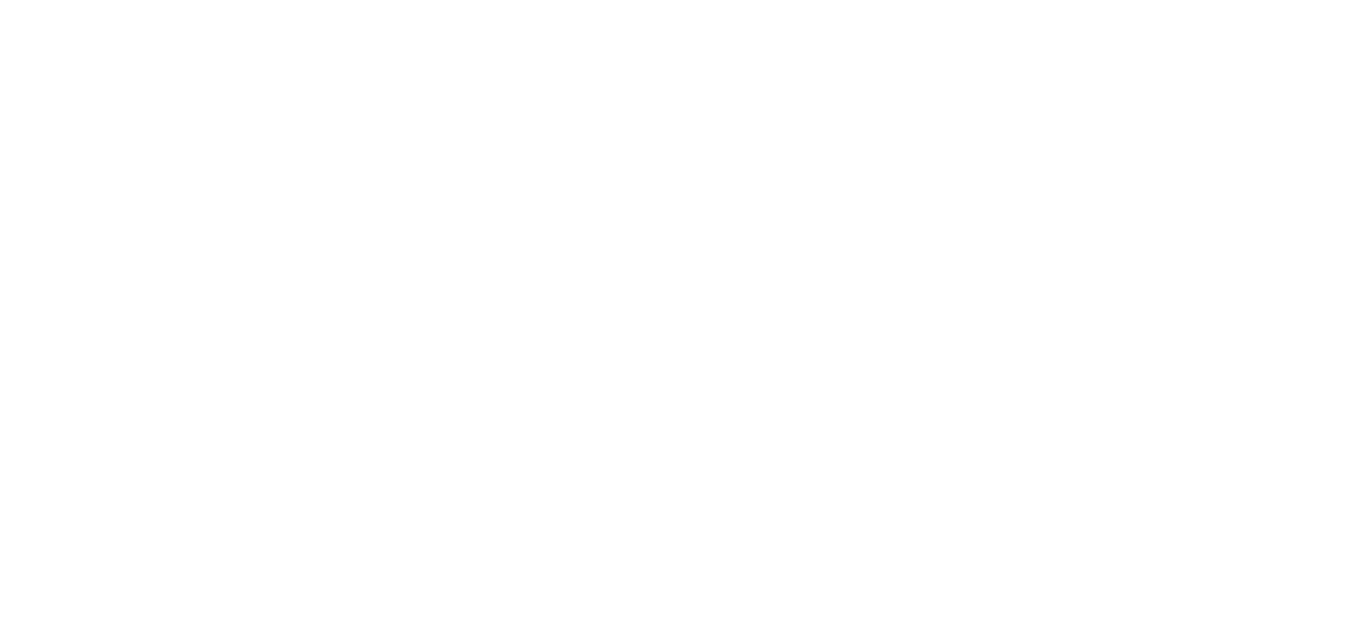 scroll, scrollTop: 0, scrollLeft: 0, axis: both 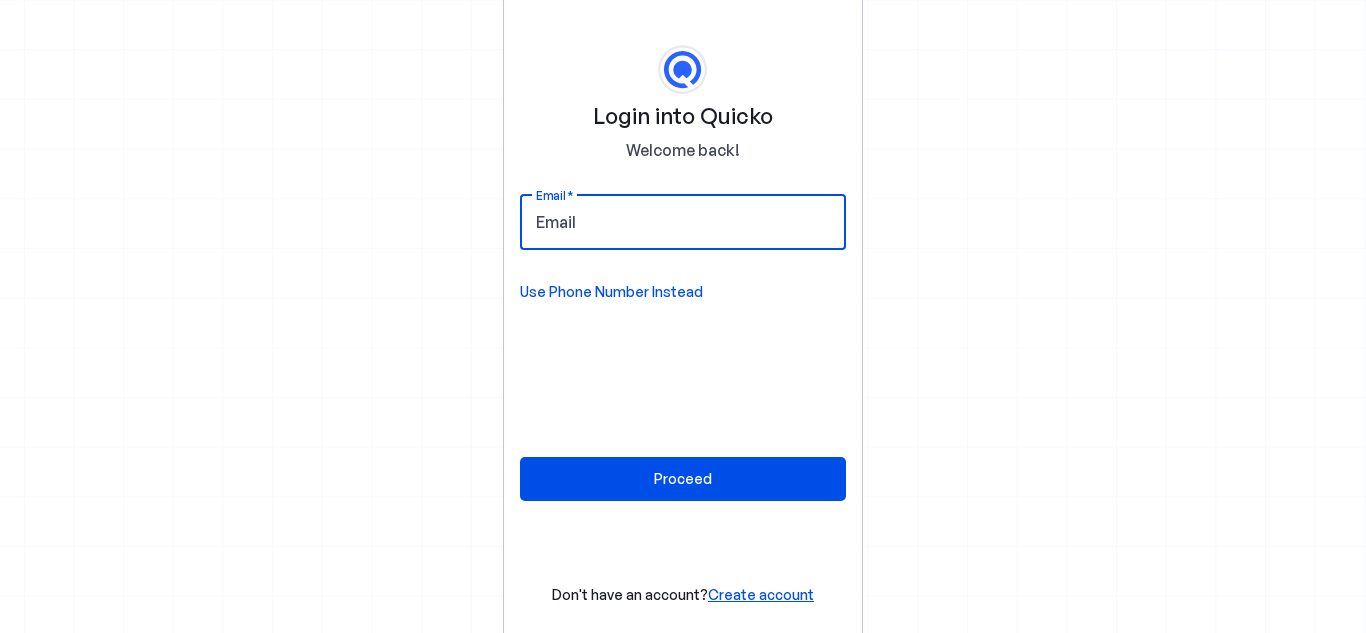 click on "Email" at bounding box center (683, 222) 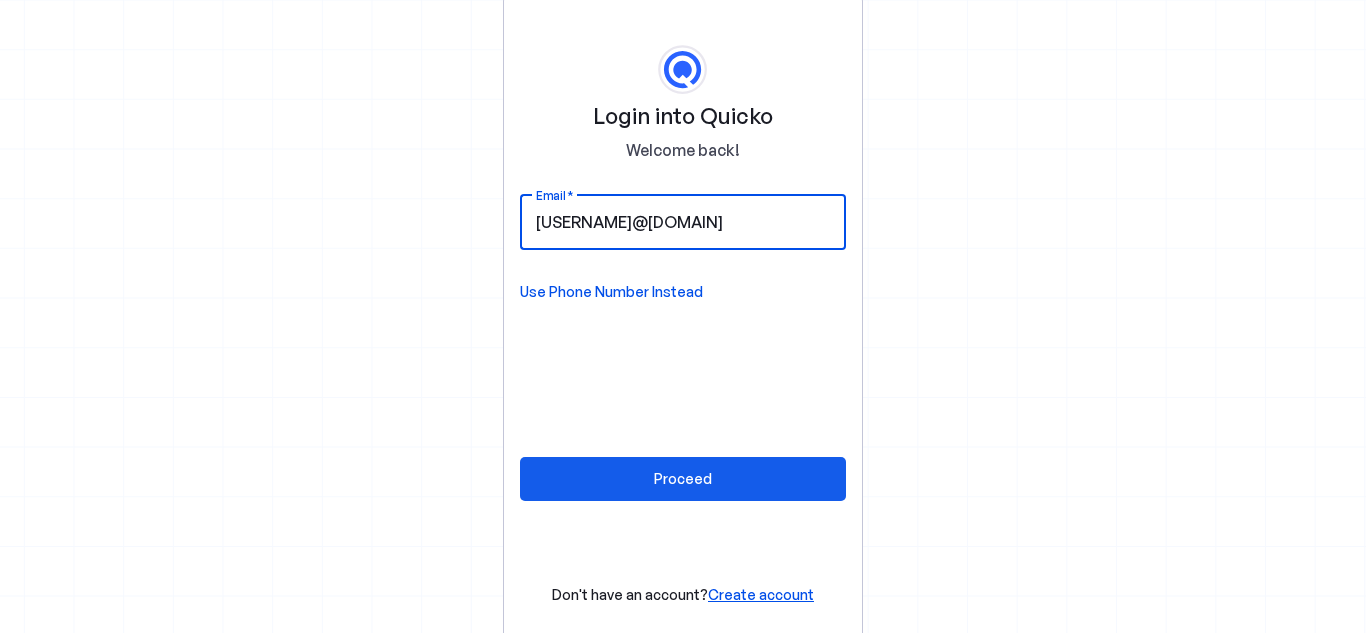 type on "[FIRST][LAST]@[DOMAIN]" 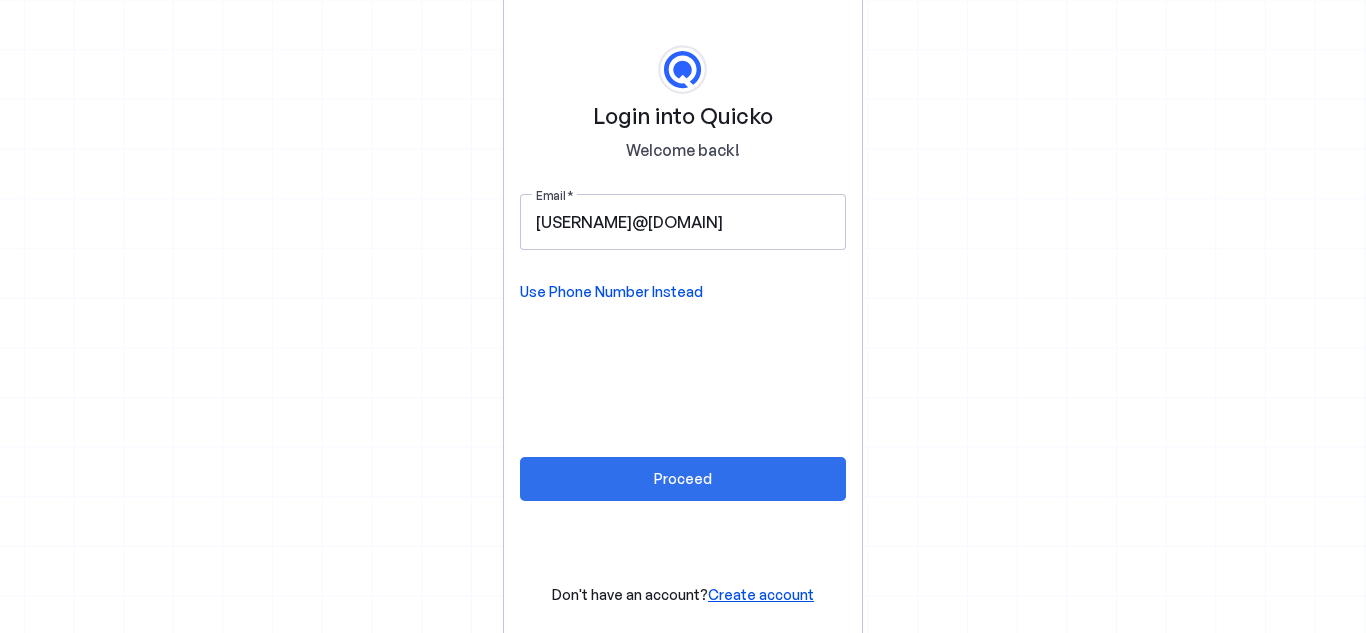 click at bounding box center [683, 479] 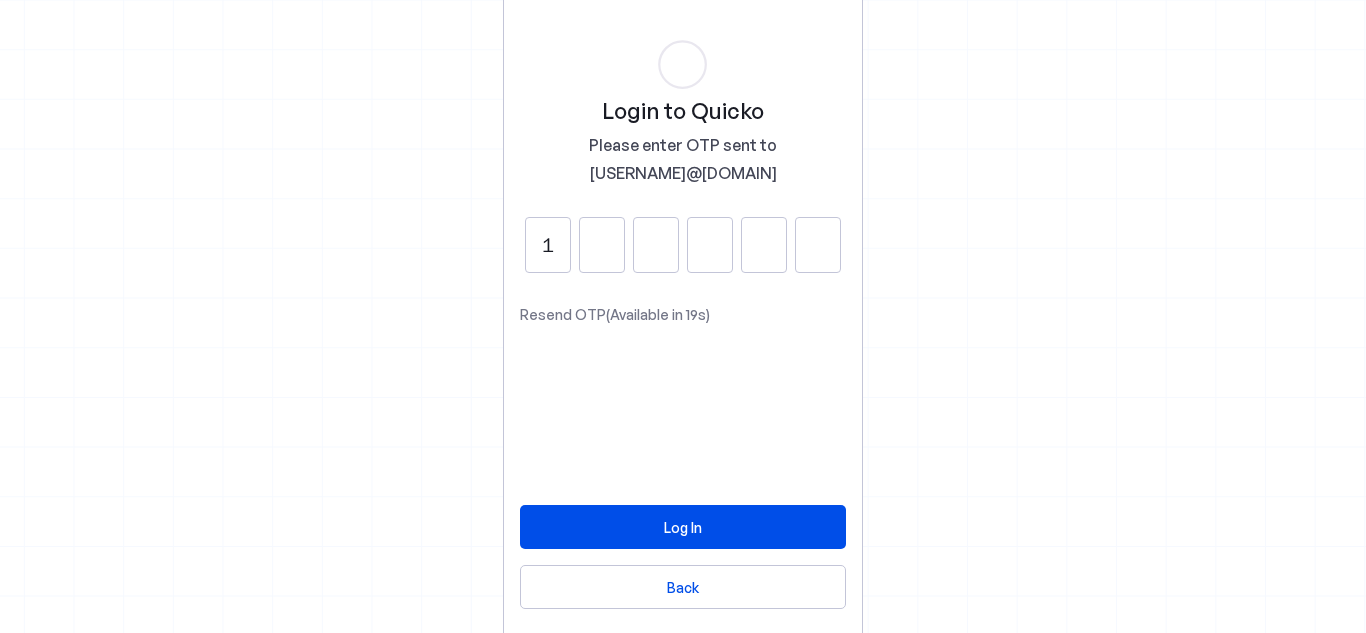 type on "1" 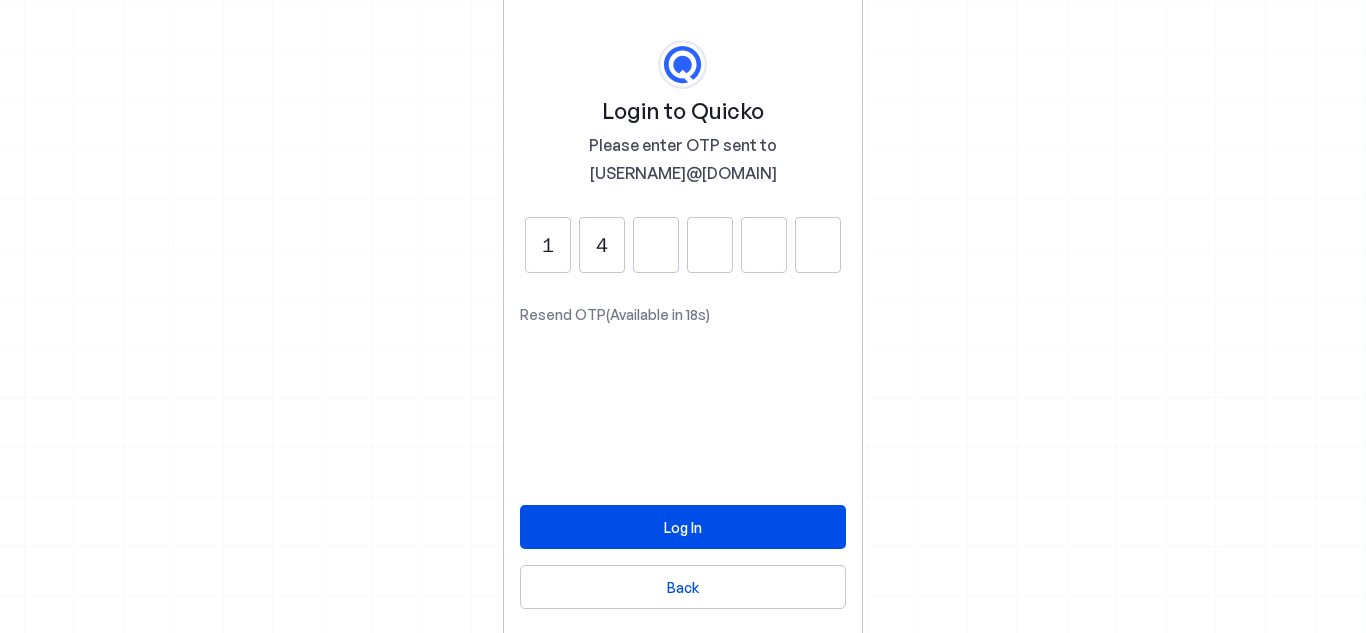 type on "4" 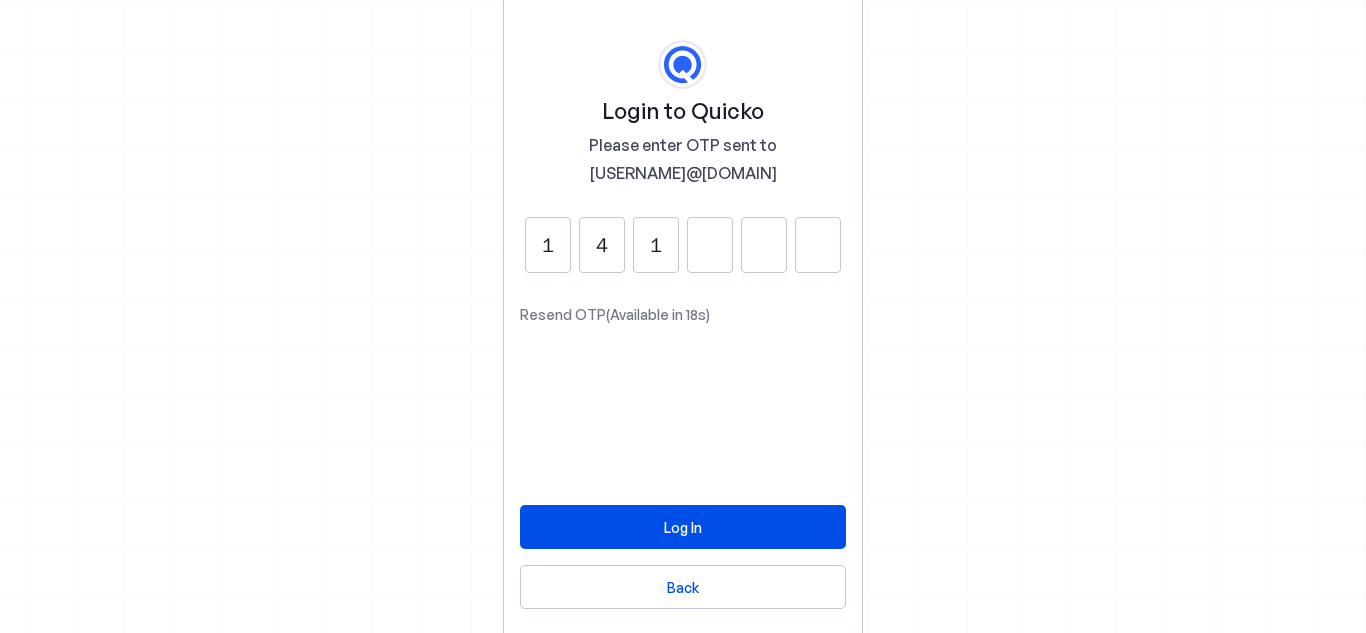 type on "1" 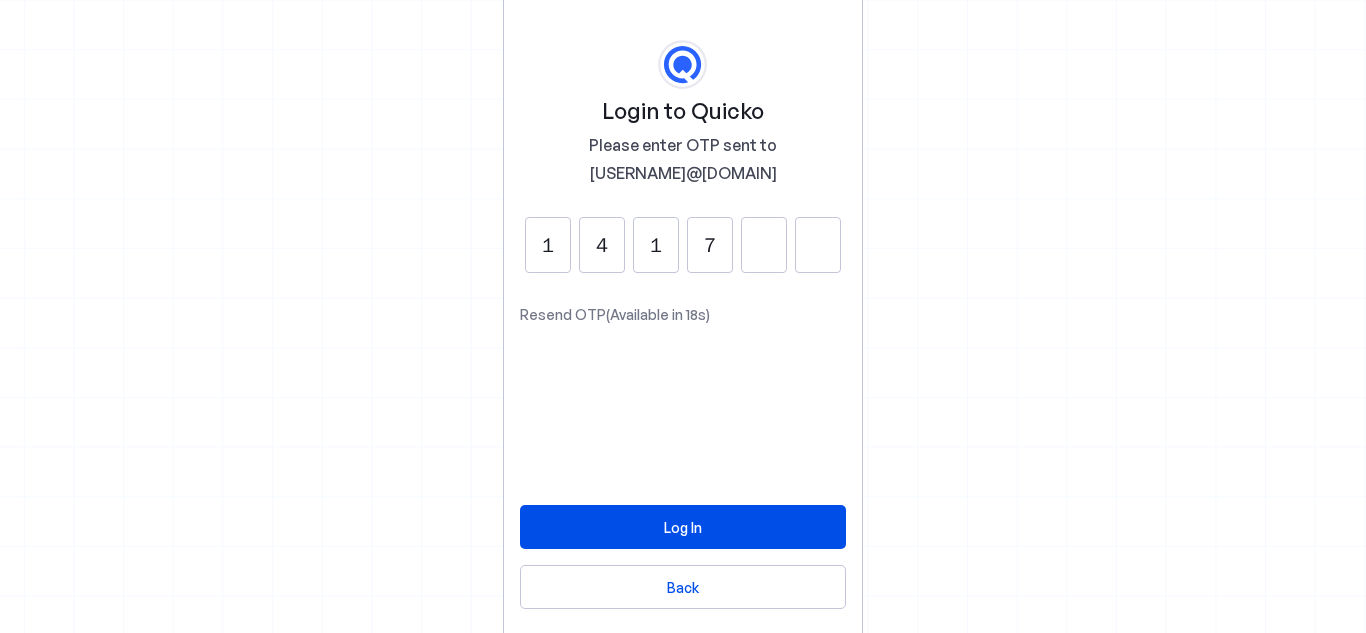 type on "7" 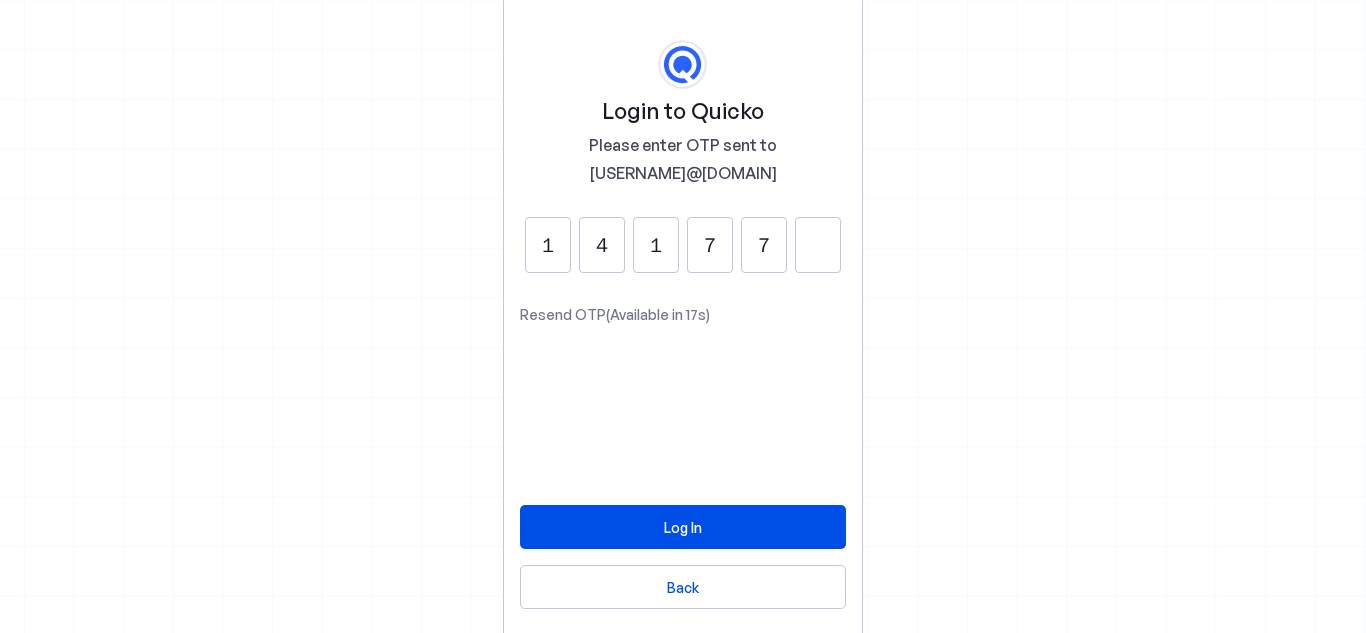 type on "7" 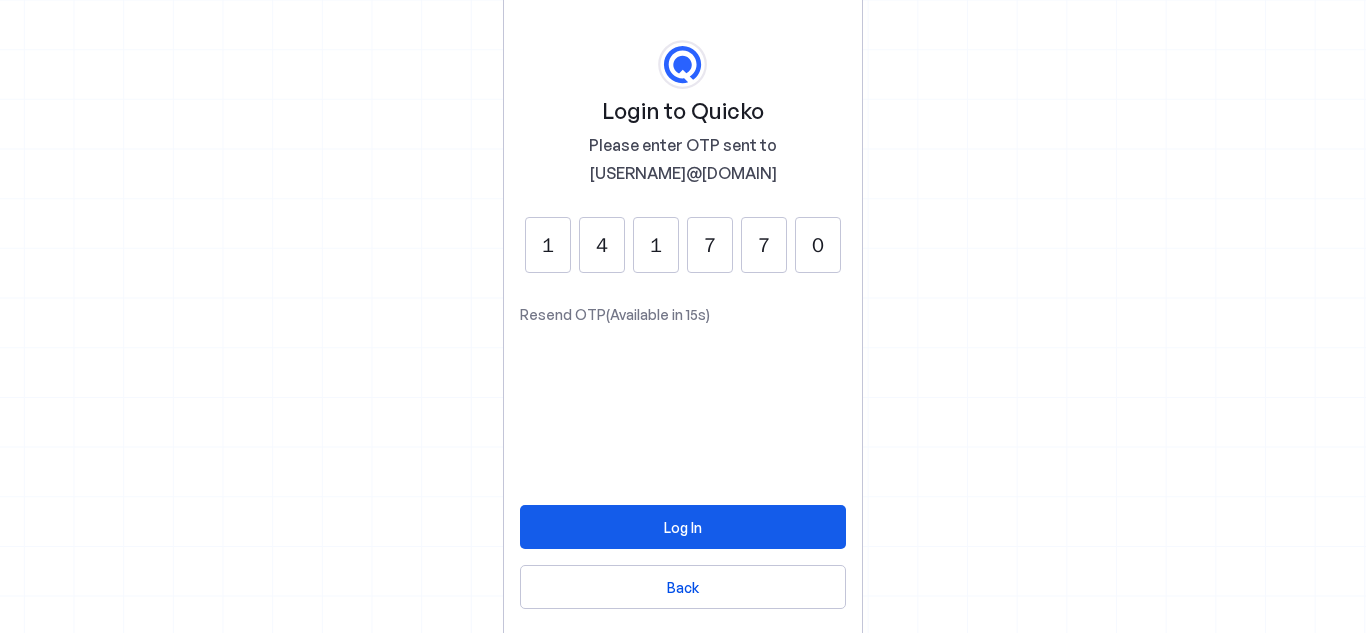 type on "0" 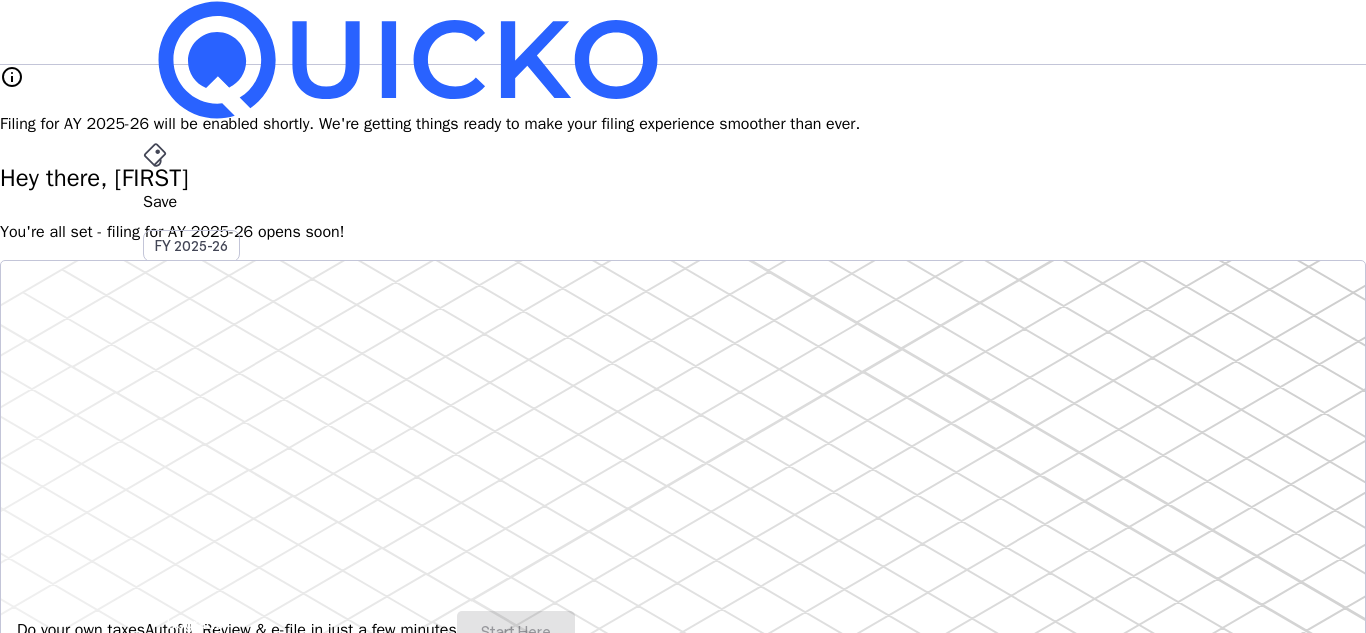 scroll, scrollTop: 0, scrollLeft: 0, axis: both 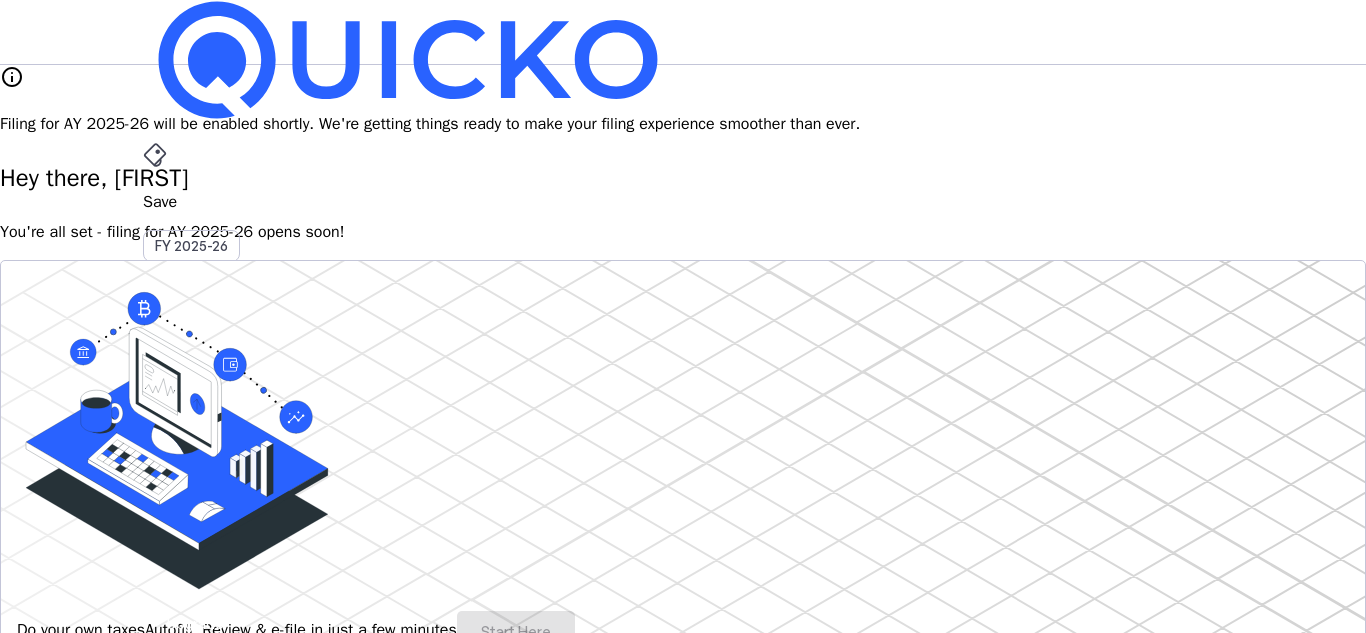 click on "File" at bounding box center (683, 408) 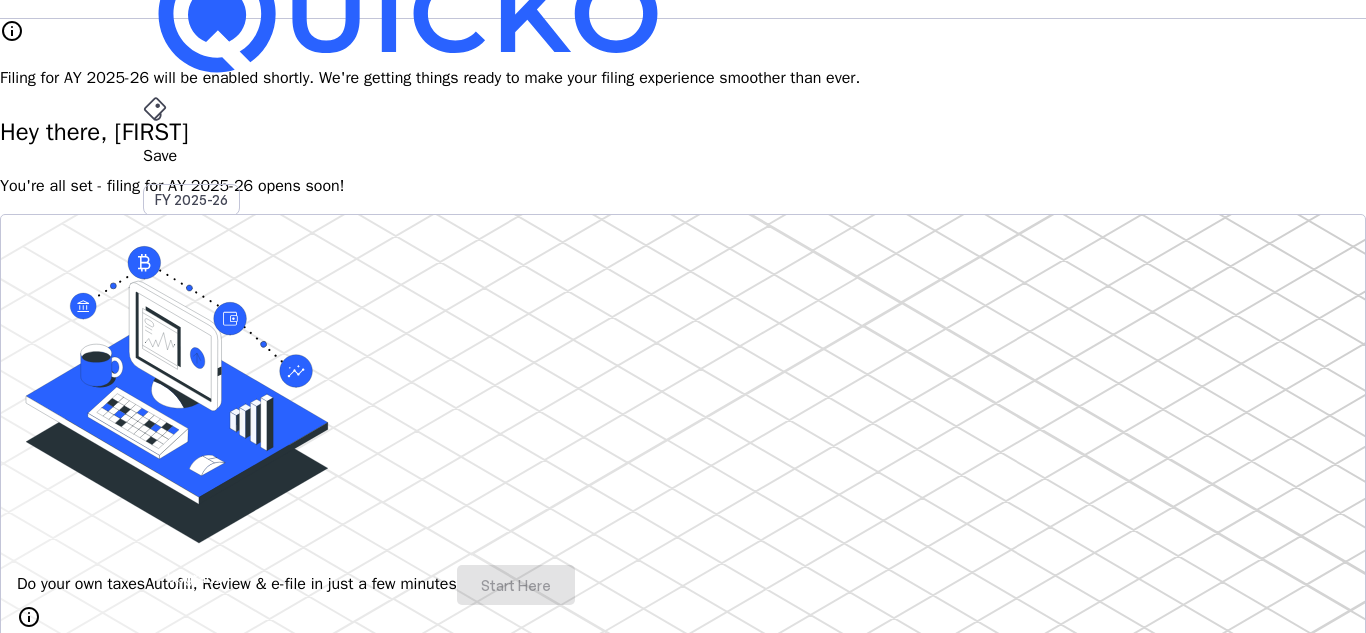 scroll, scrollTop: 0, scrollLeft: 0, axis: both 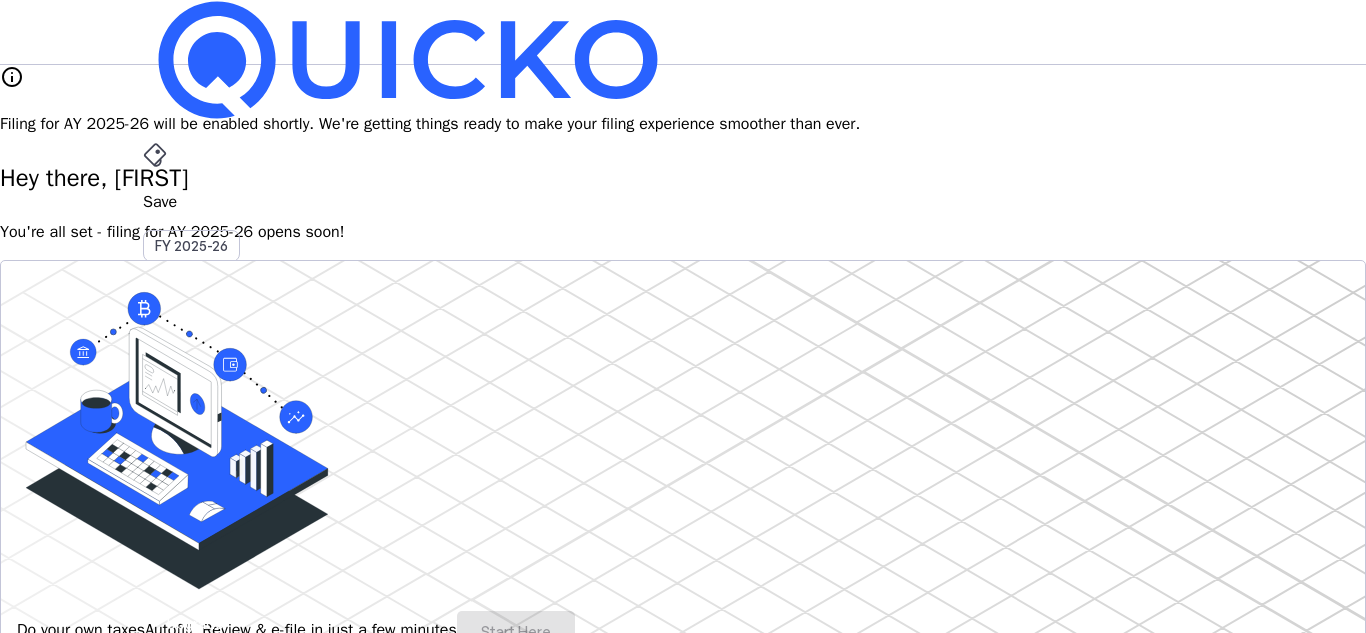 click on "Save" at bounding box center (683, 202) 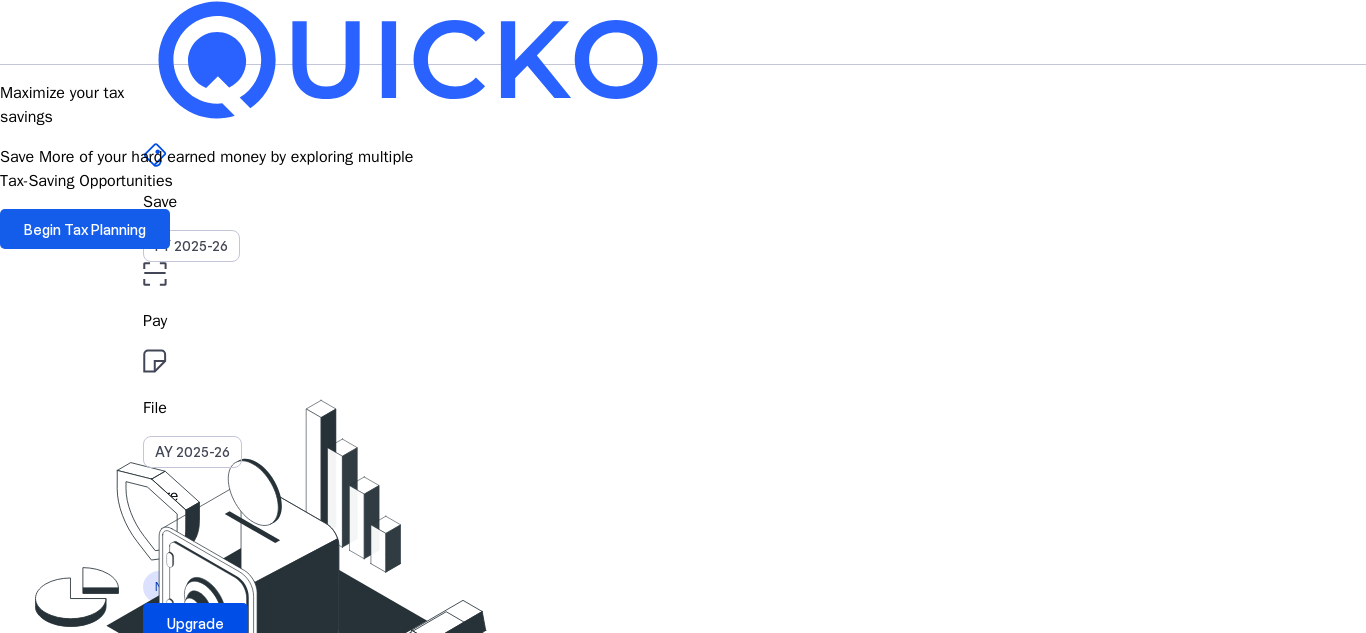 click at bounding box center [85, 229] 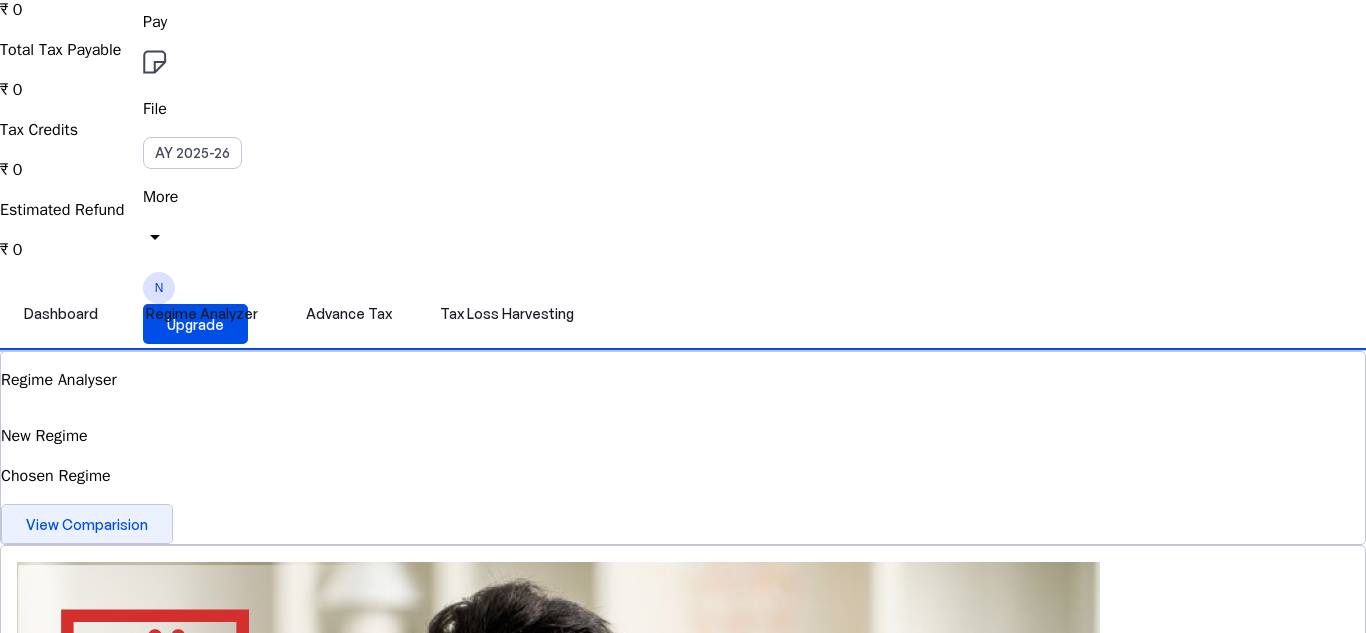 scroll, scrollTop: 300, scrollLeft: 0, axis: vertical 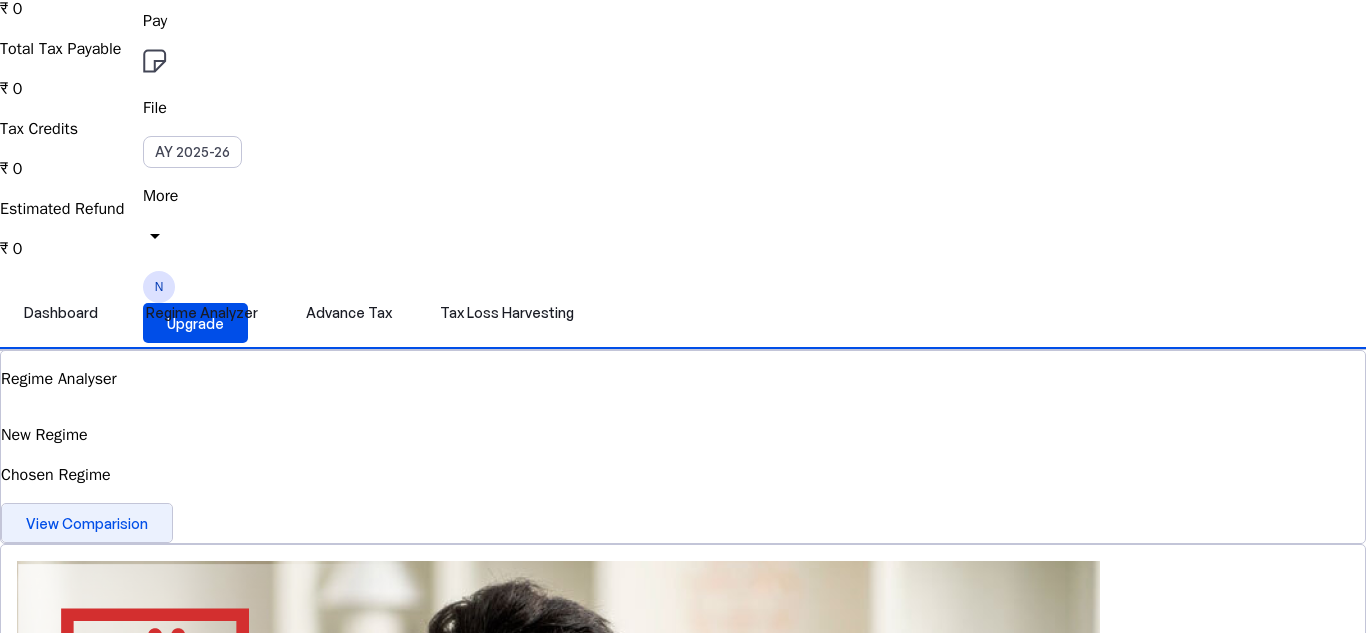 click on "View Comparision" at bounding box center (87, 523) 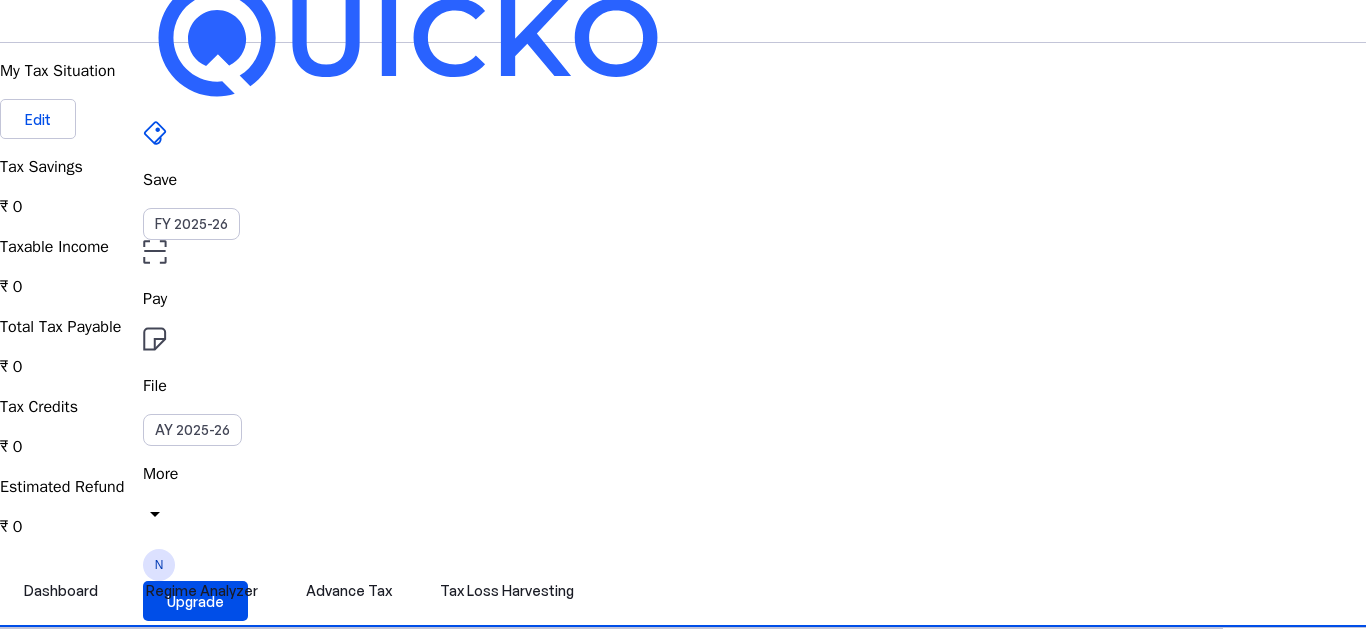 scroll, scrollTop: 0, scrollLeft: 0, axis: both 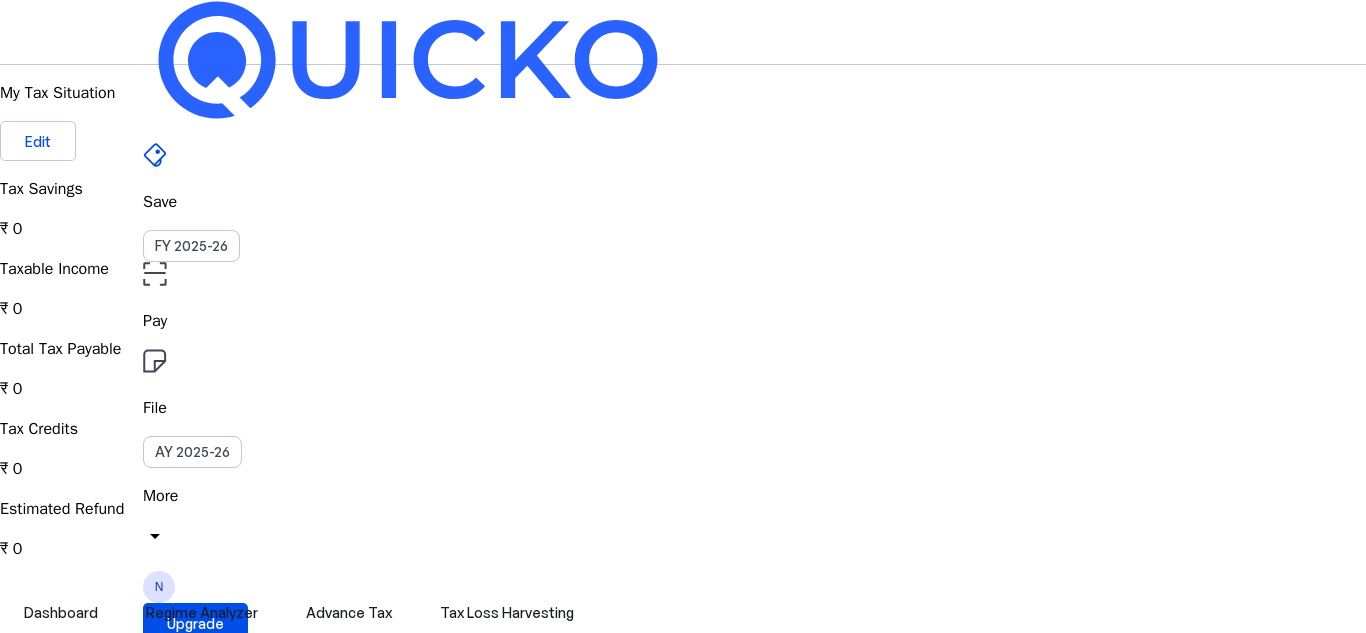 click on "File" at bounding box center [683, 321] 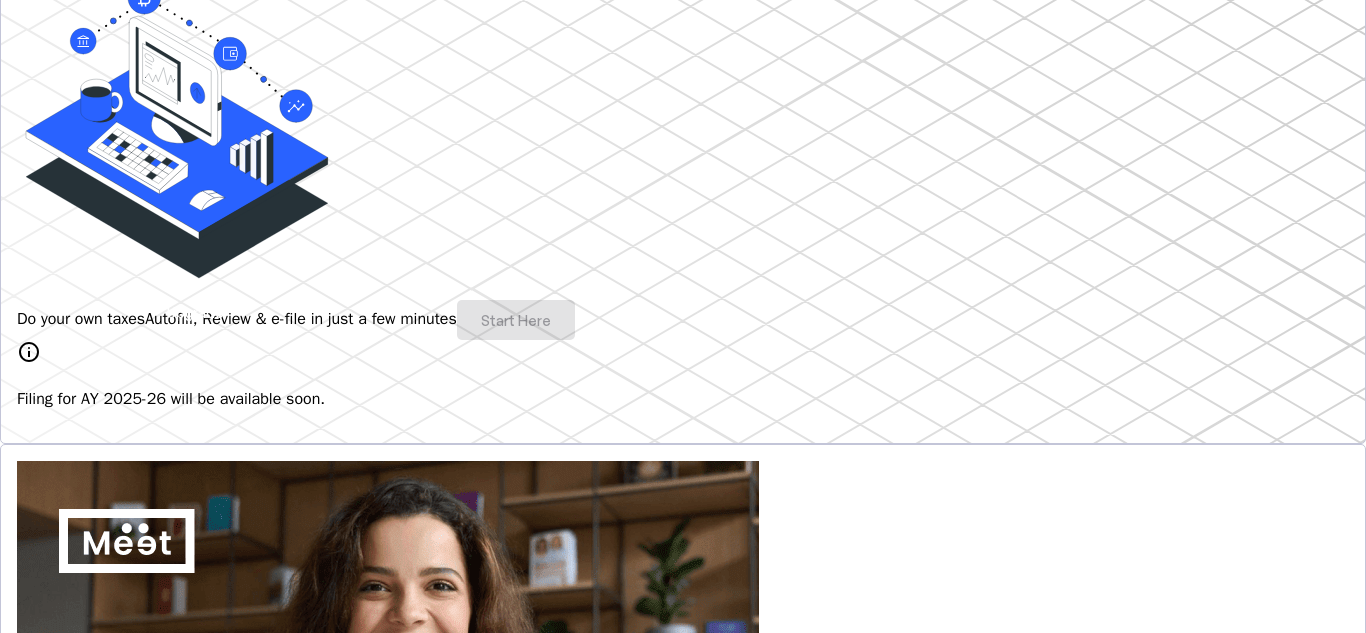 scroll, scrollTop: 400, scrollLeft: 0, axis: vertical 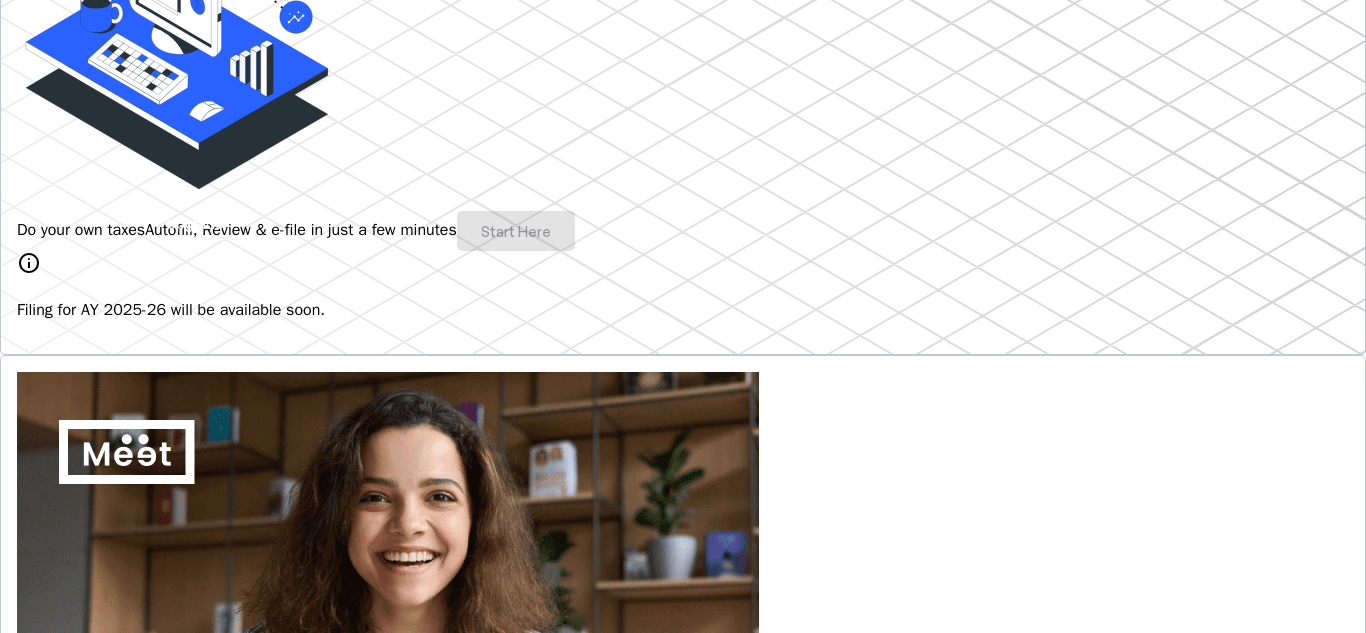 click on "Do your own taxes   Autofill, Review & e-file in just a few minutes   Start Here" at bounding box center (683, 231) 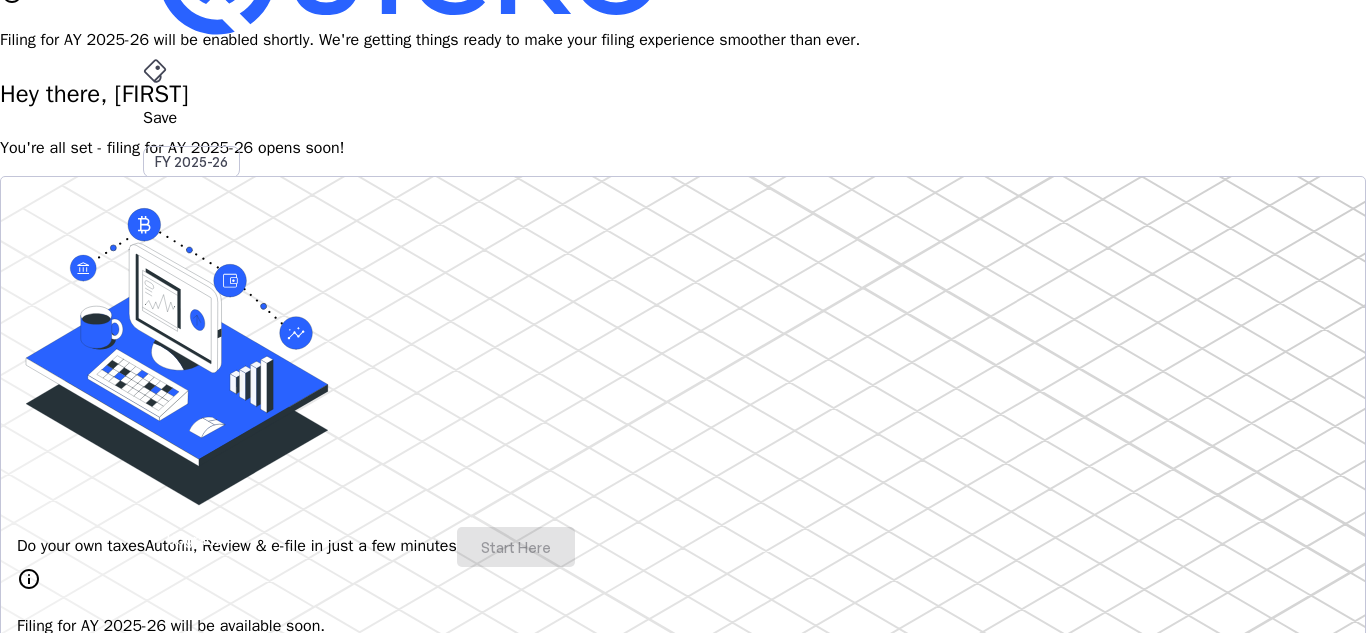 scroll, scrollTop: 0, scrollLeft: 0, axis: both 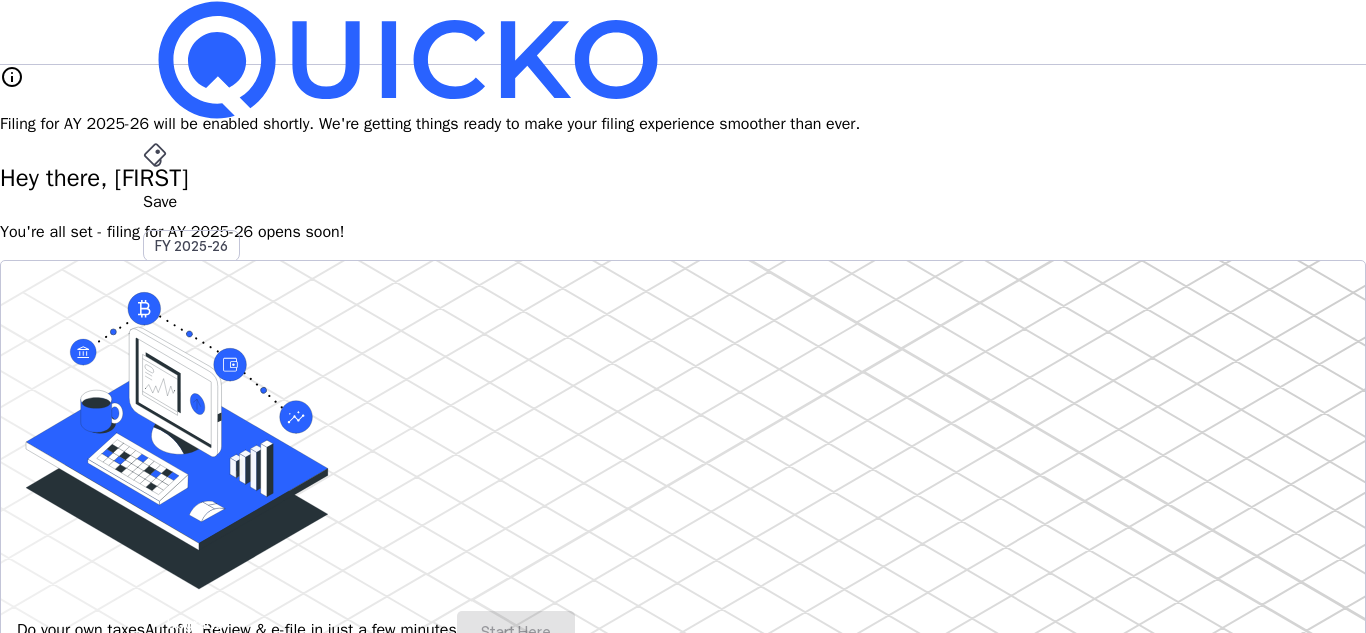 click on "Save FY [YEAR] Pay File AY [YEAR] More arrow_drop_down N Upgrade" at bounding box center (683, 32) 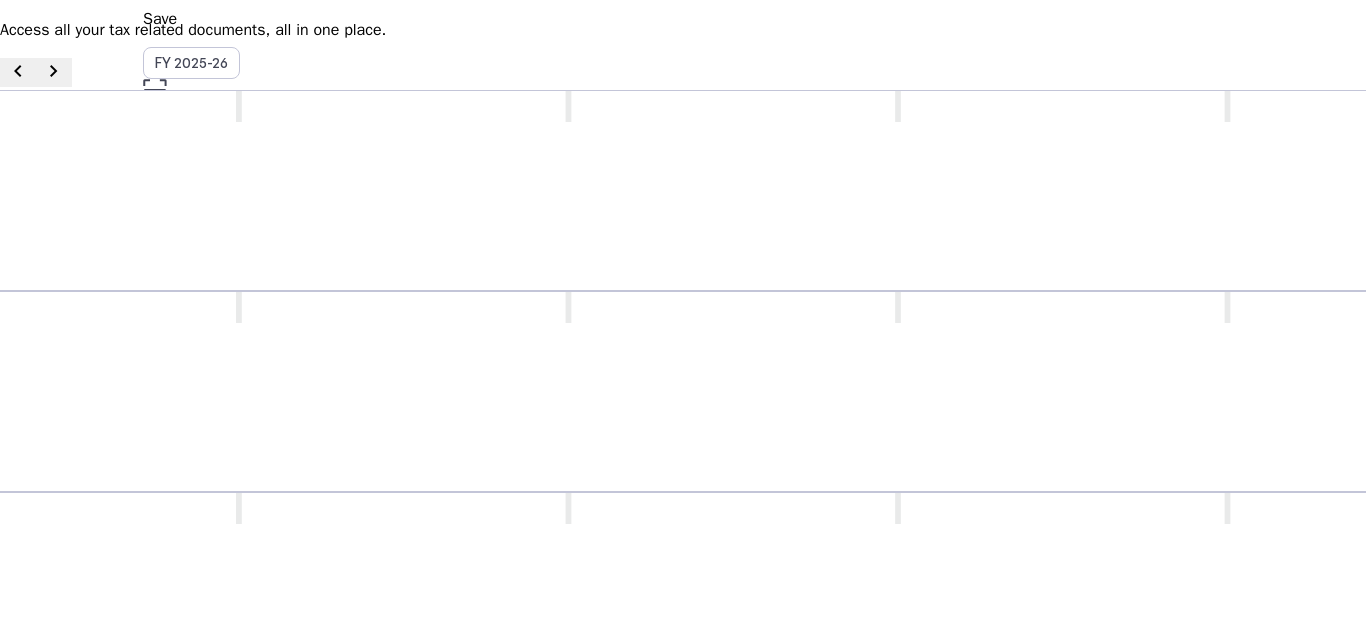 scroll, scrollTop: 0, scrollLeft: 0, axis: both 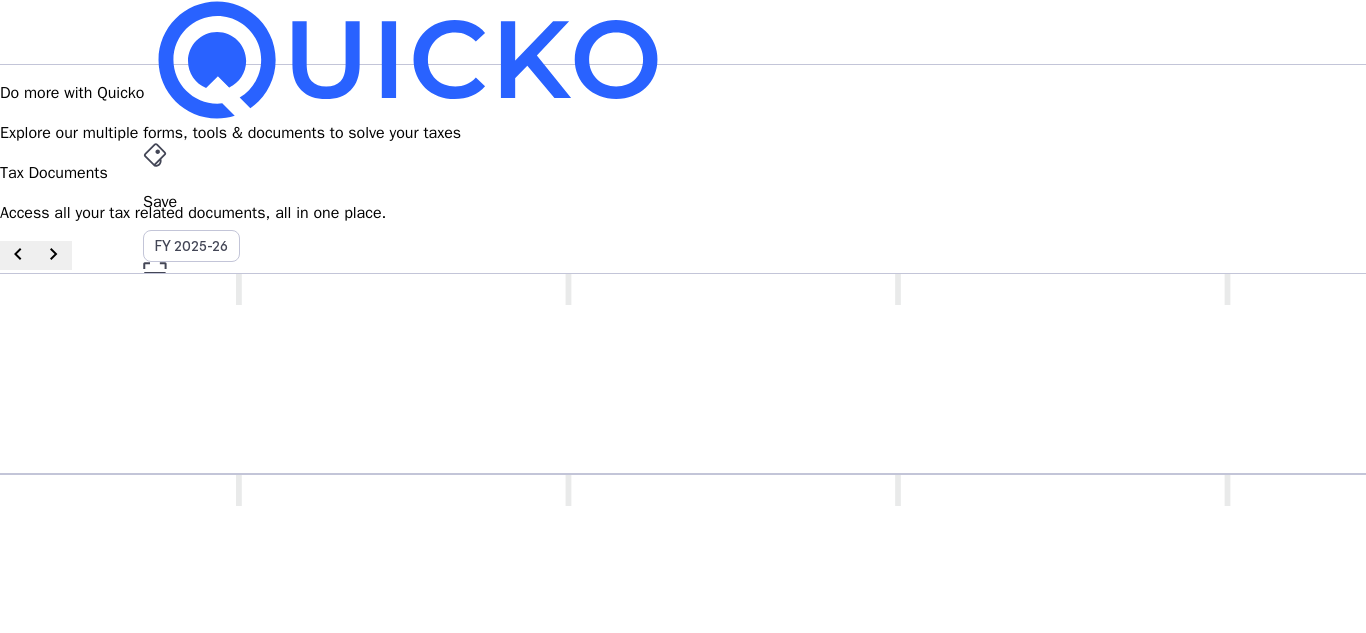click on "Save FY [YEAR] Pay File AY [YEAR] Tax Documents arrow_drop_down N Upgrade" at bounding box center [683, 32] 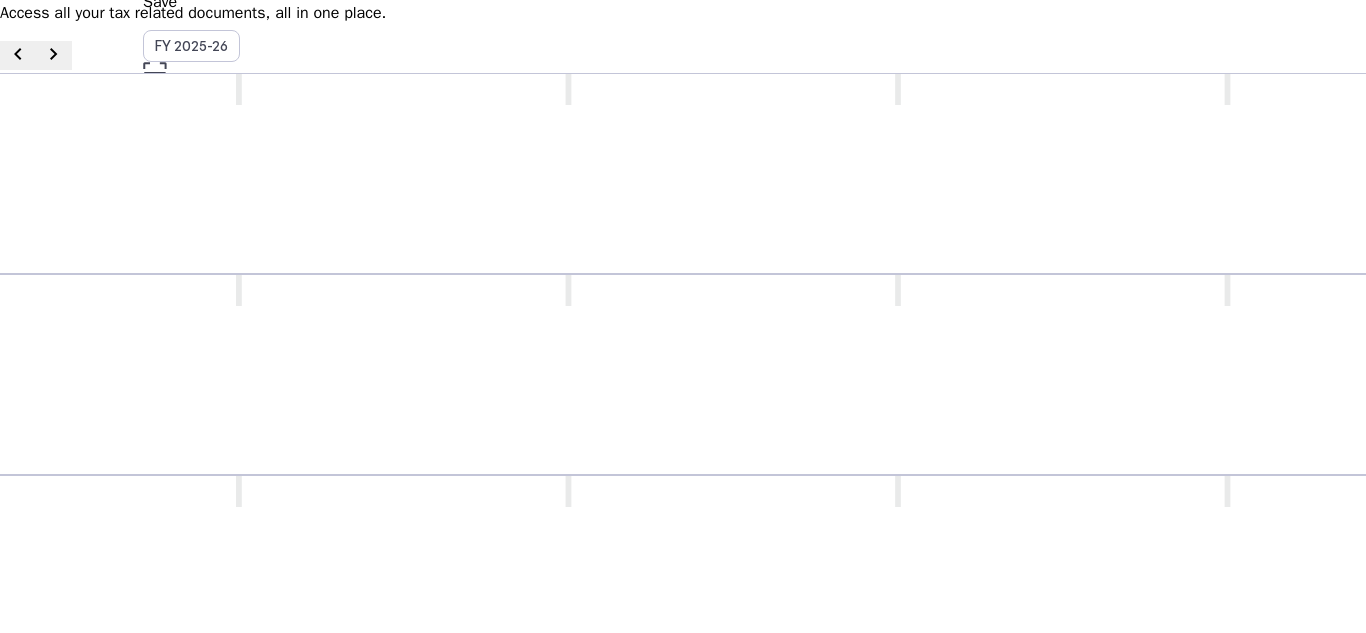 scroll, scrollTop: 0, scrollLeft: 0, axis: both 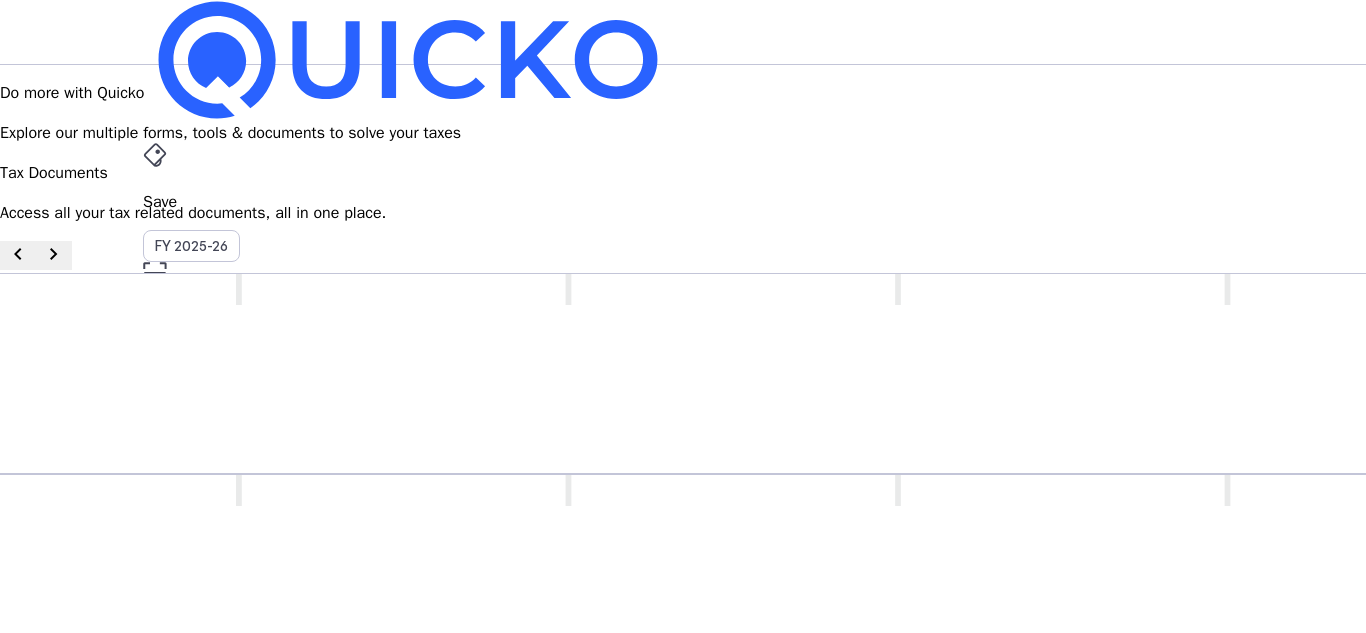 click on "N [LAST] [ANYTHING]" at bounding box center (140, 4105) 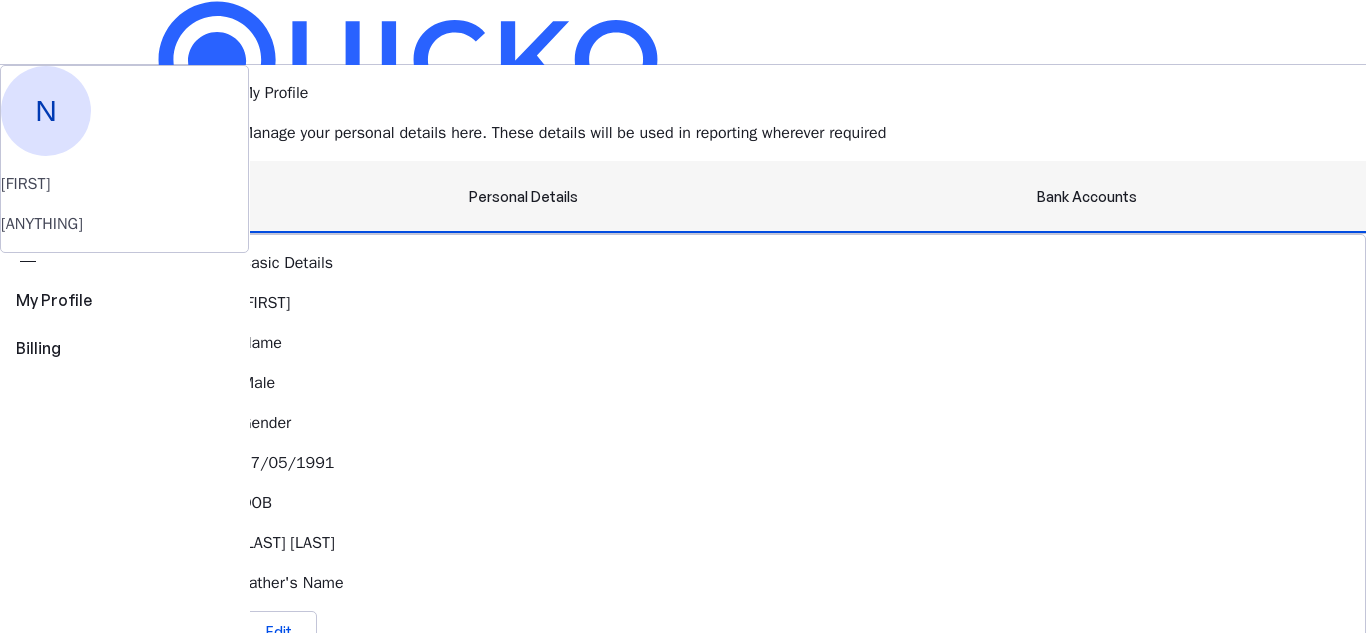 click on "Bank Accounts" at bounding box center (1087, 197) 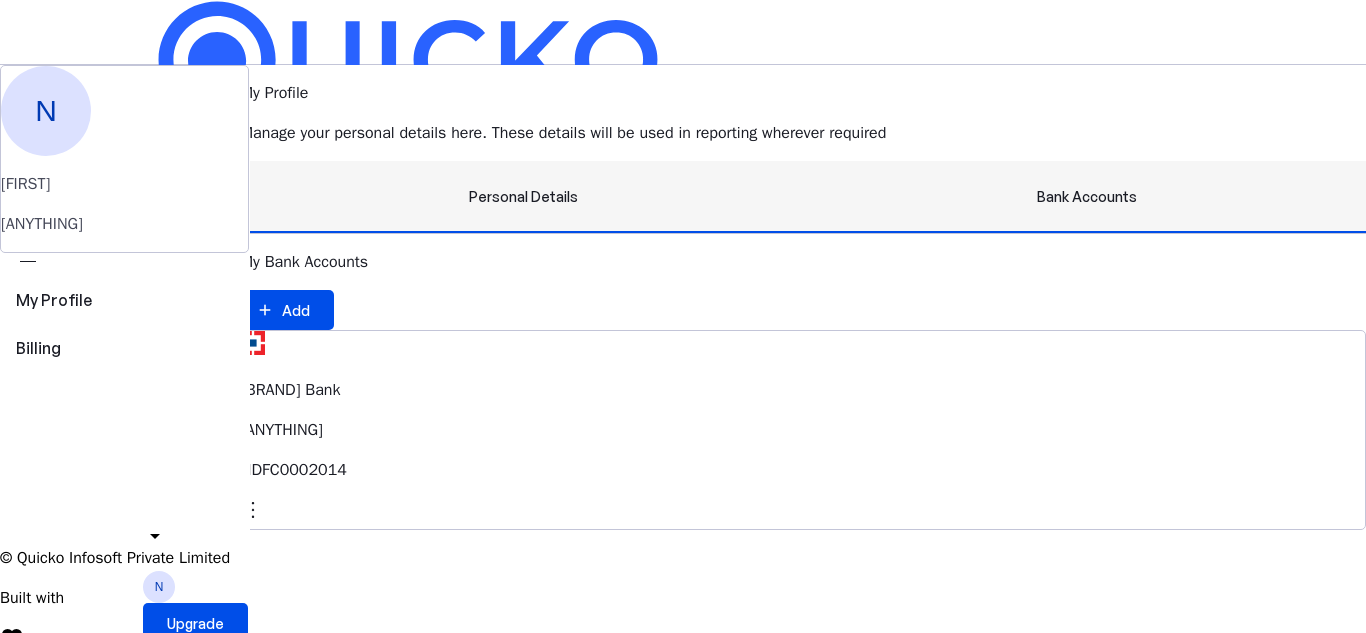click on "Personal Details" at bounding box center (523, 197) 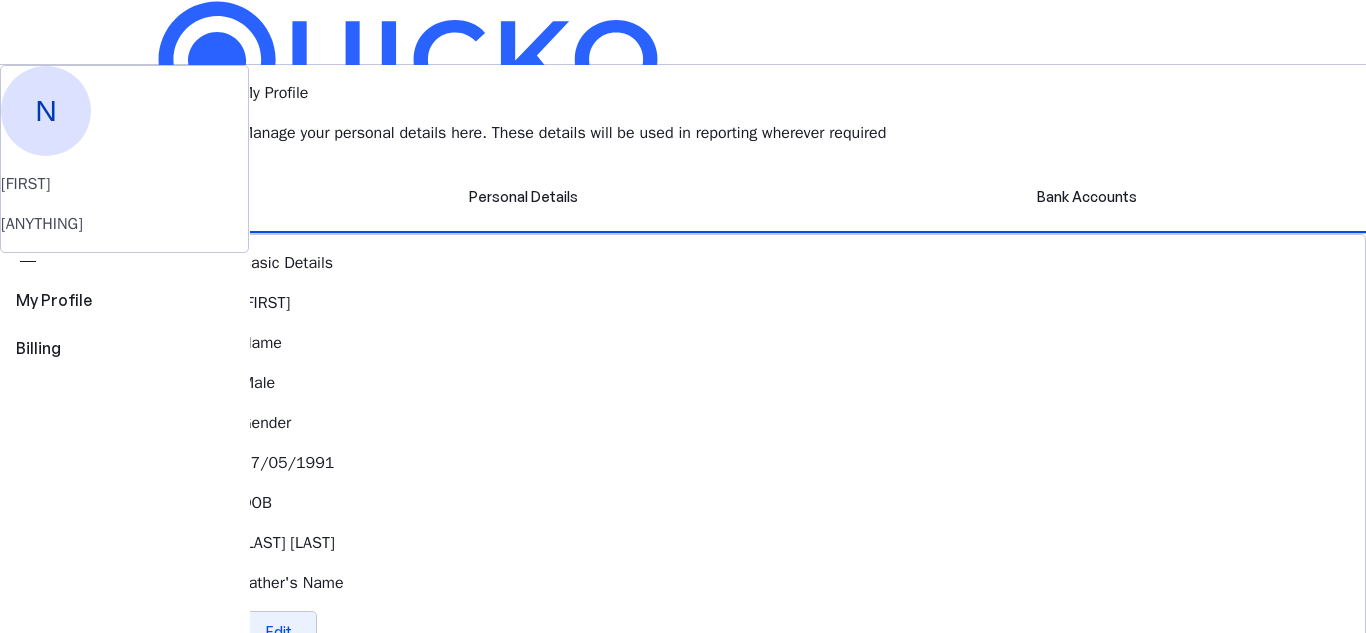 click at bounding box center [279, 631] 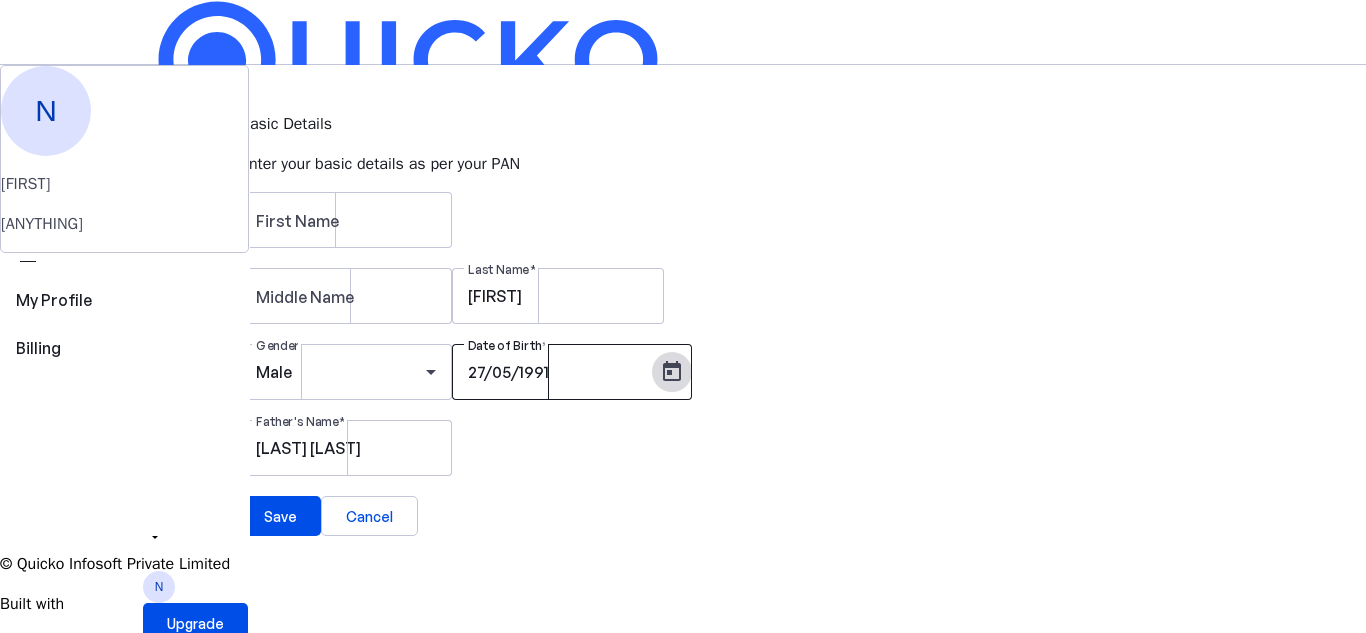click at bounding box center [672, 372] 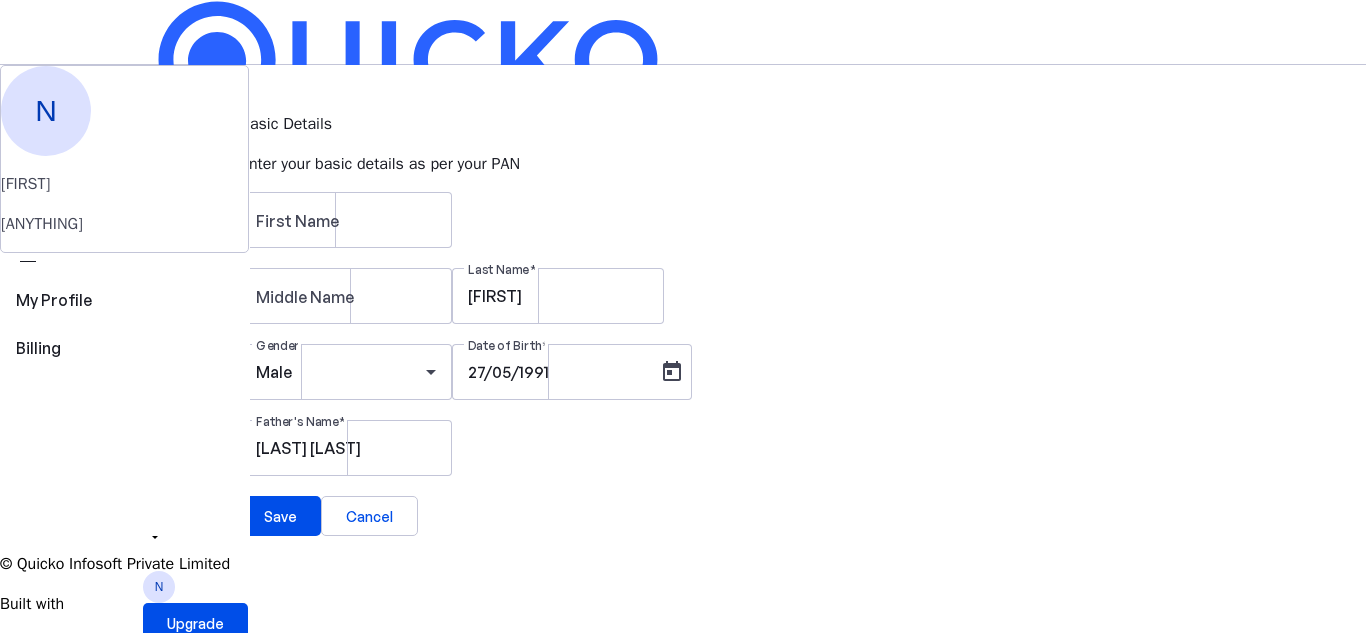 click on "28" at bounding box center (106, 1199) 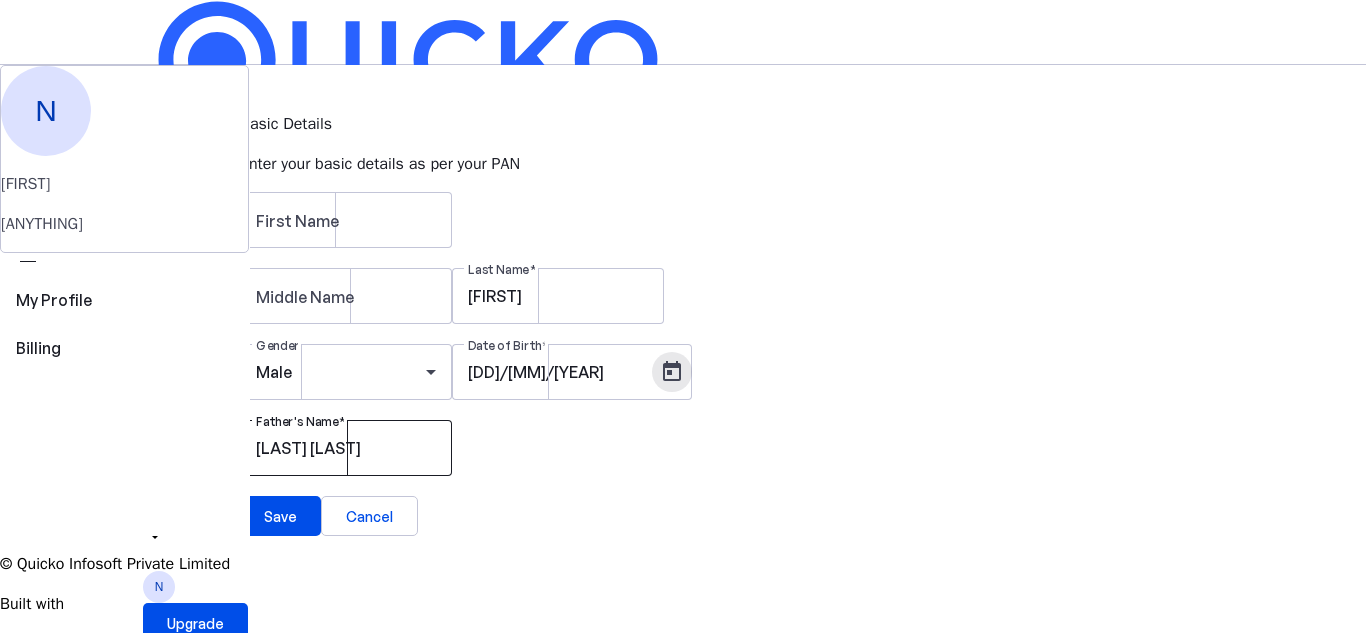 scroll, scrollTop: 2, scrollLeft: 0, axis: vertical 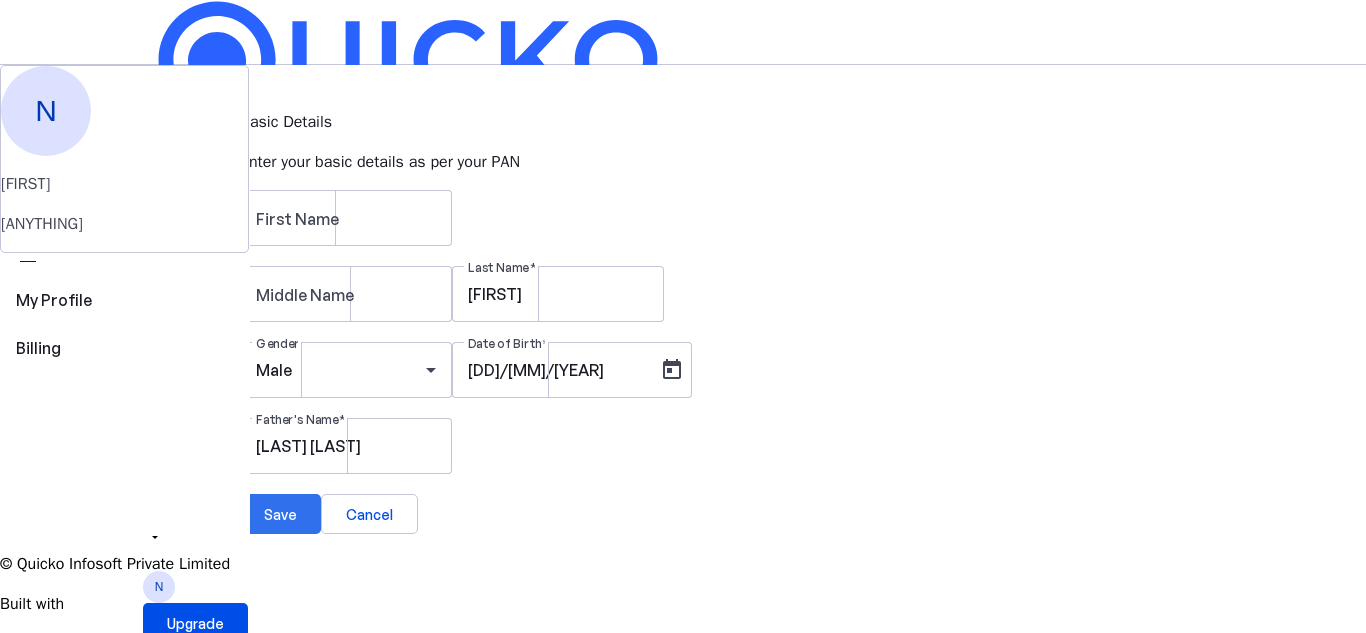 click on "Save" at bounding box center [280, 514] 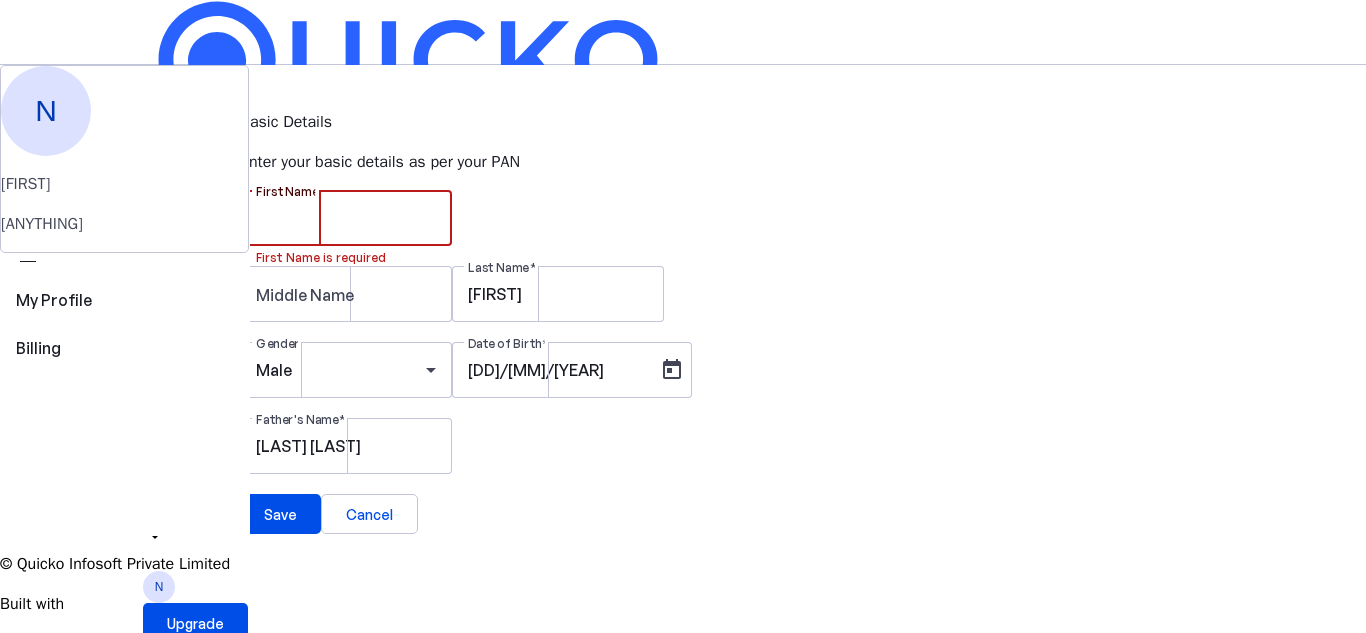click on "First Name" at bounding box center [346, 218] 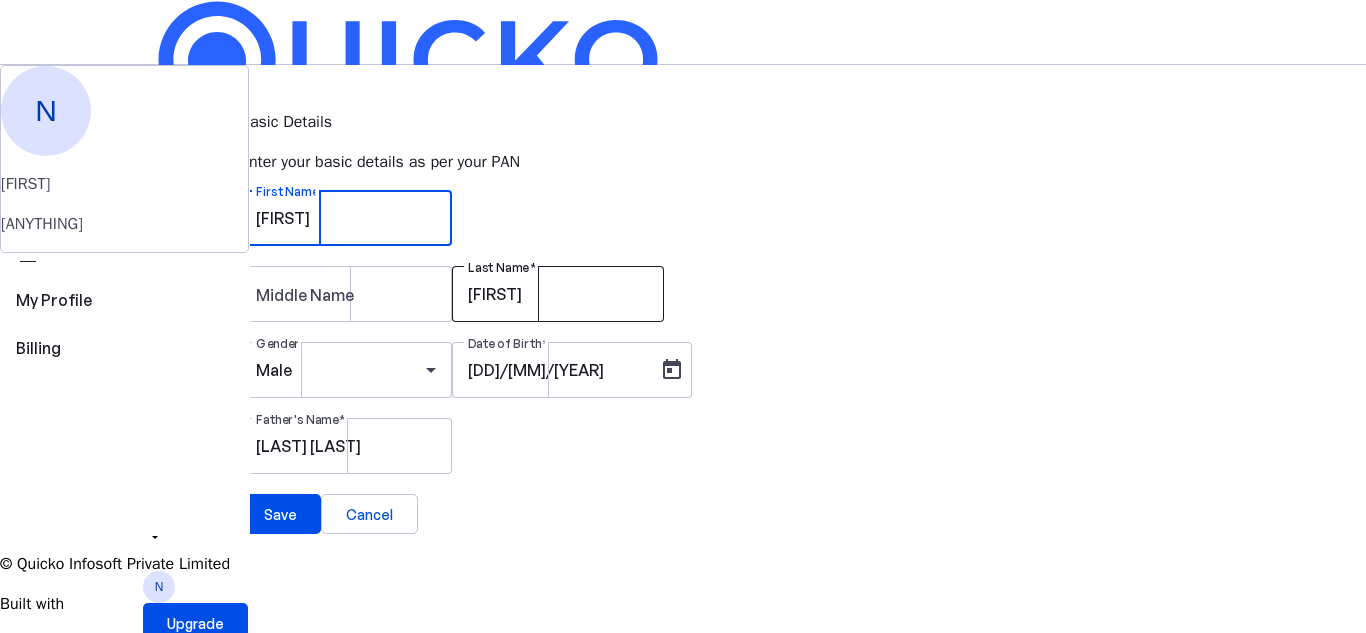 type on "[FIRST]" 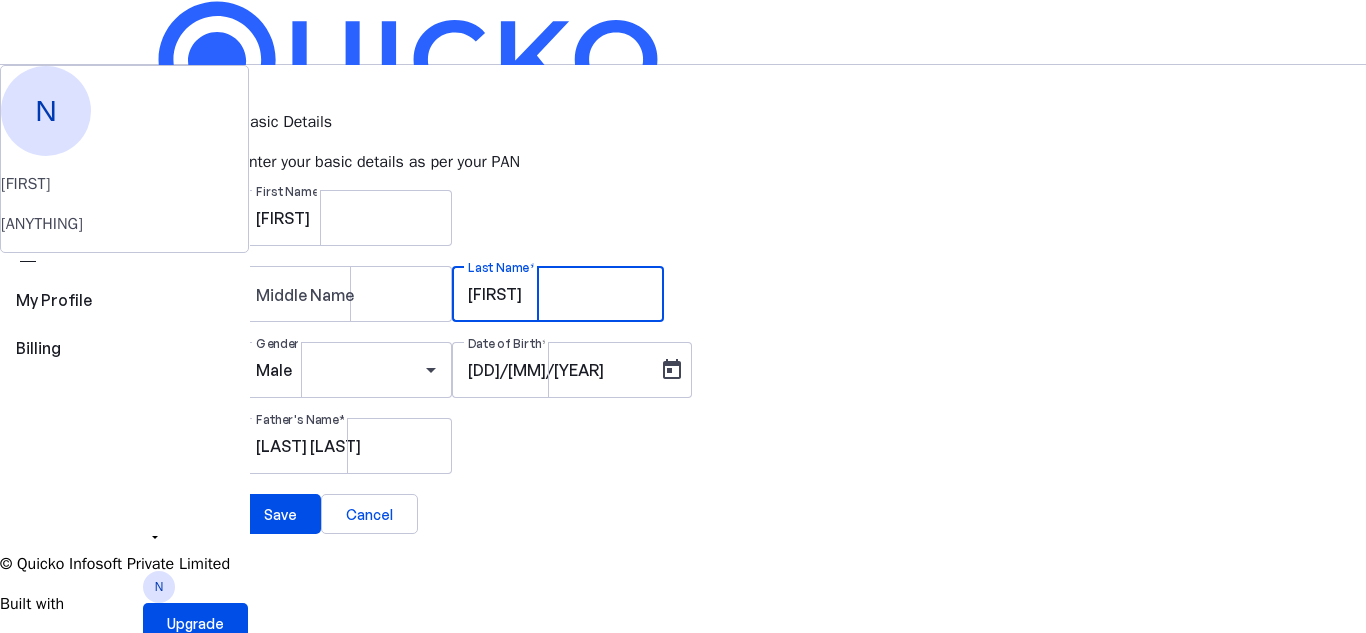 click on "[FIRST]" at bounding box center [558, 294] 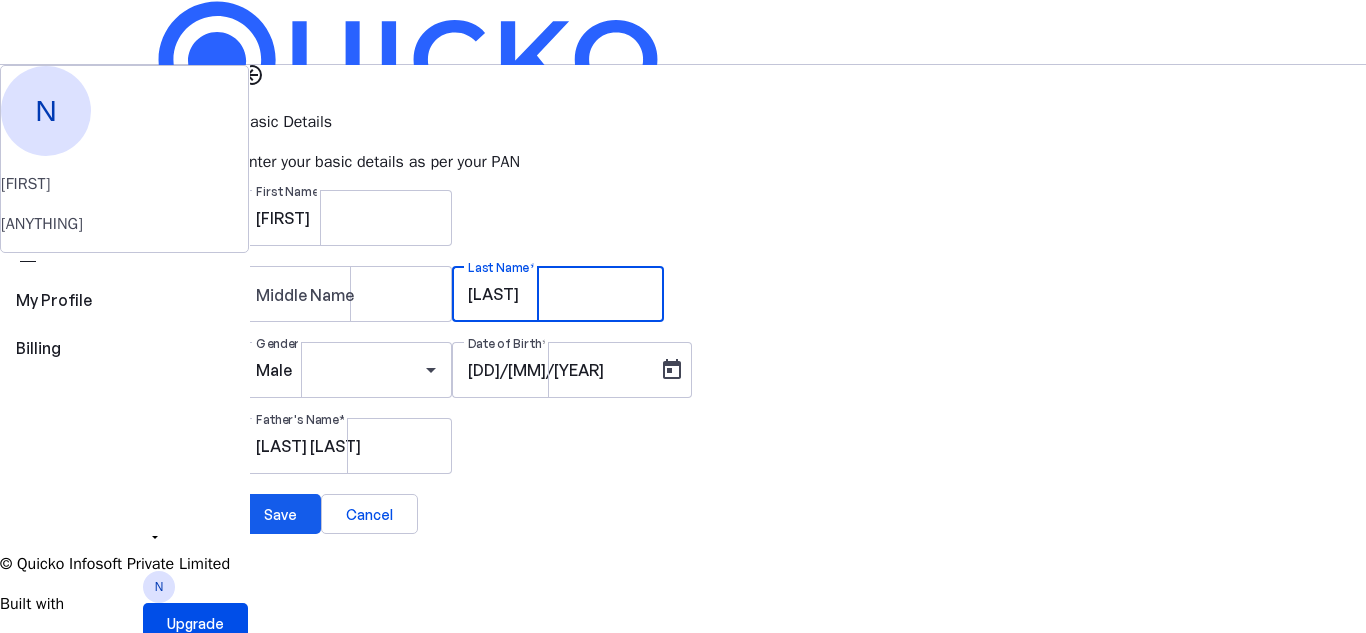 type on "[LAST]" 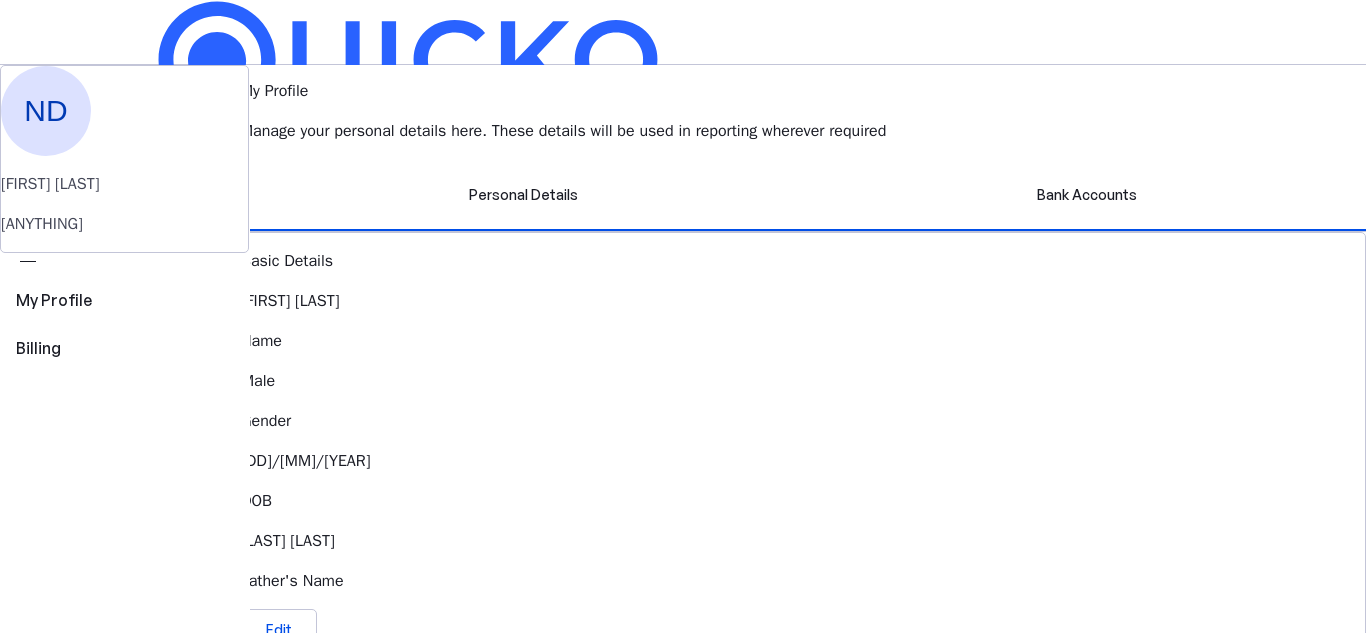 scroll, scrollTop: 0, scrollLeft: 0, axis: both 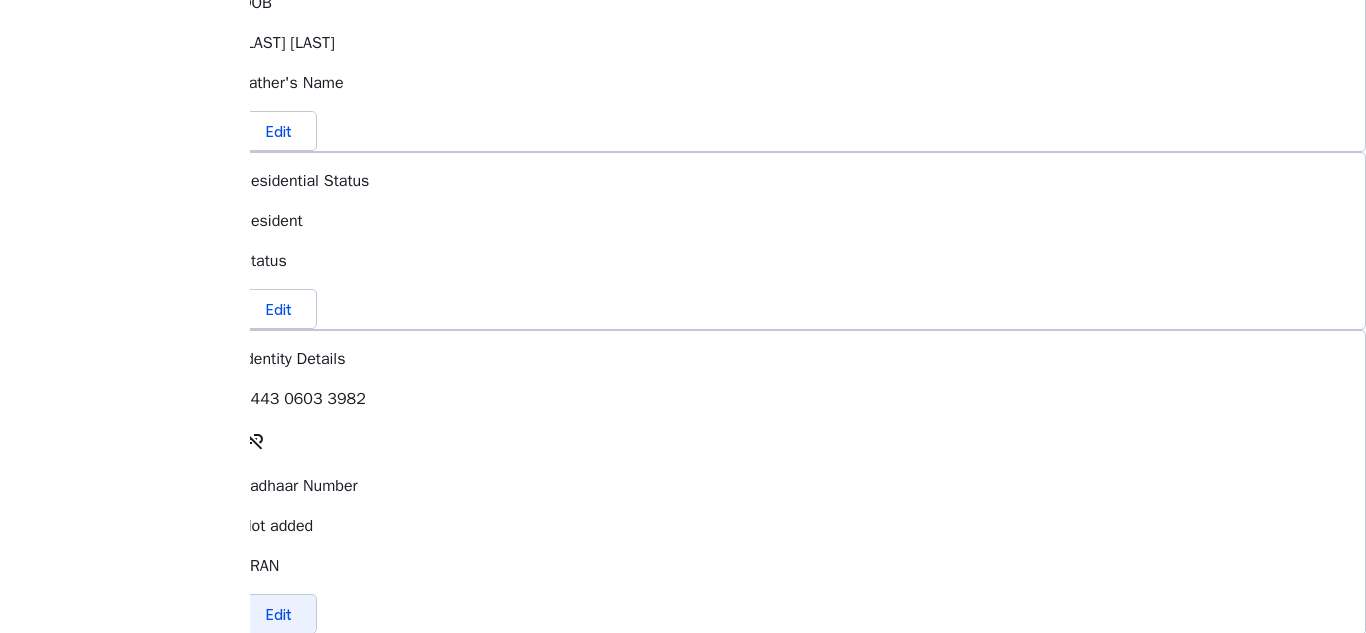 click at bounding box center [279, 614] 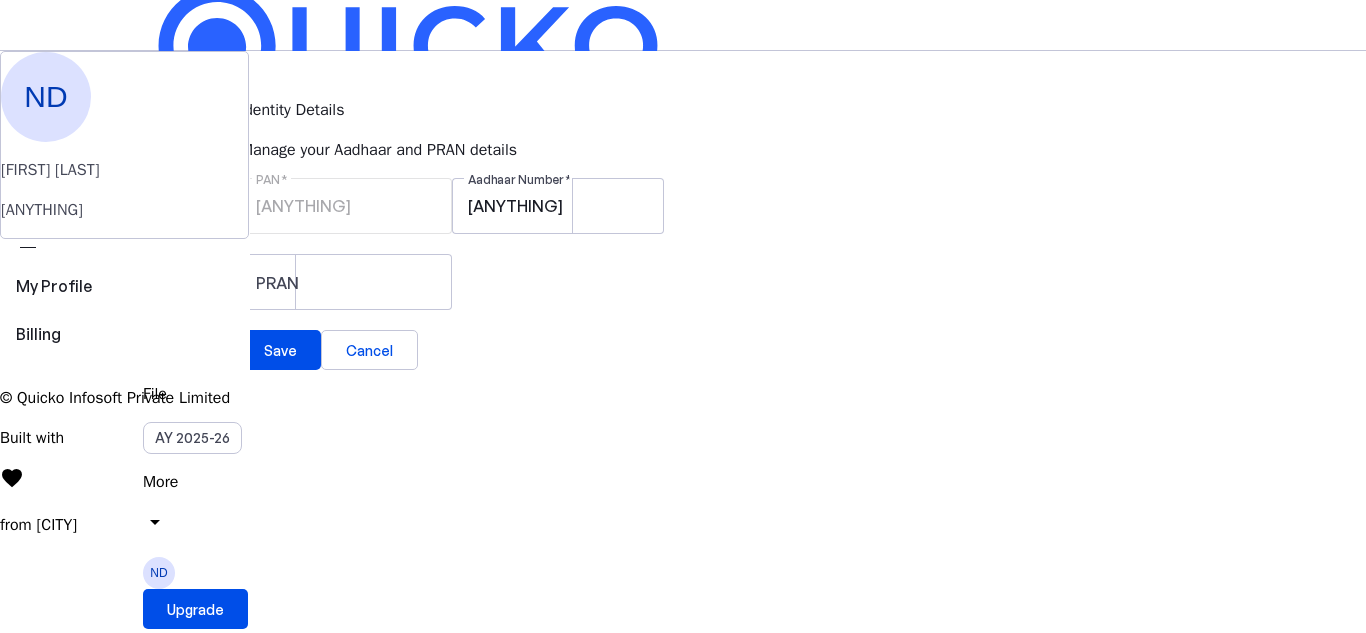 scroll, scrollTop: 0, scrollLeft: 0, axis: both 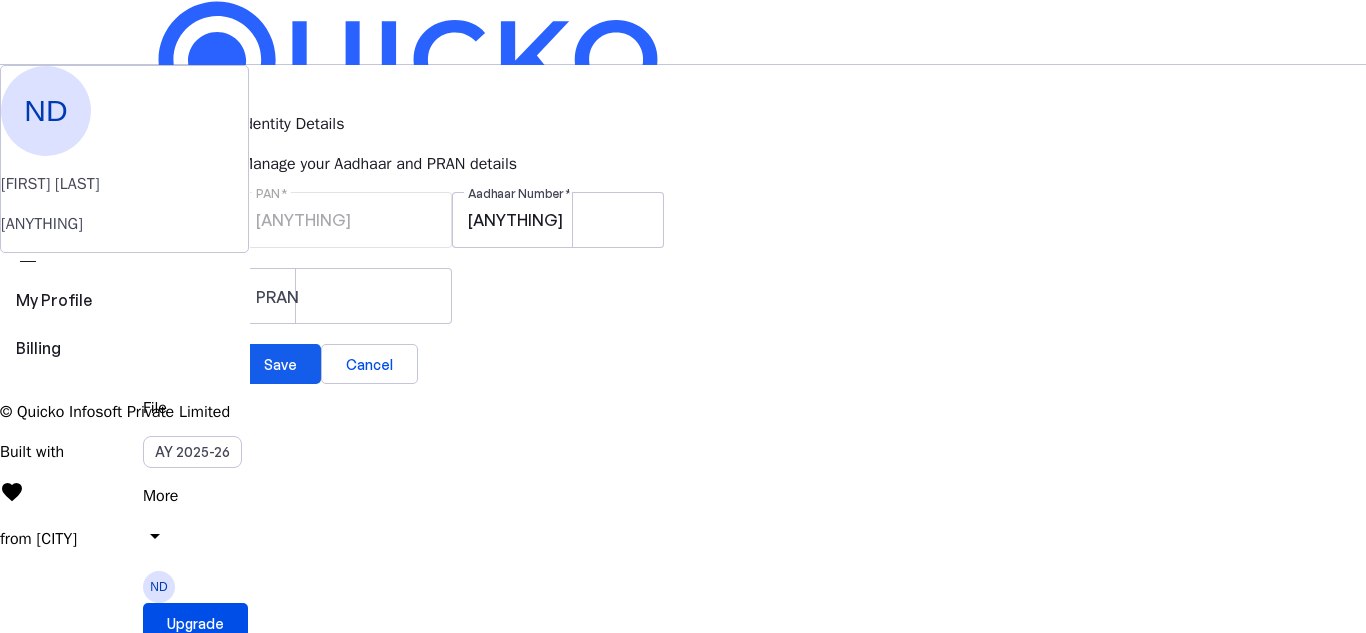 click at bounding box center (280, 364) 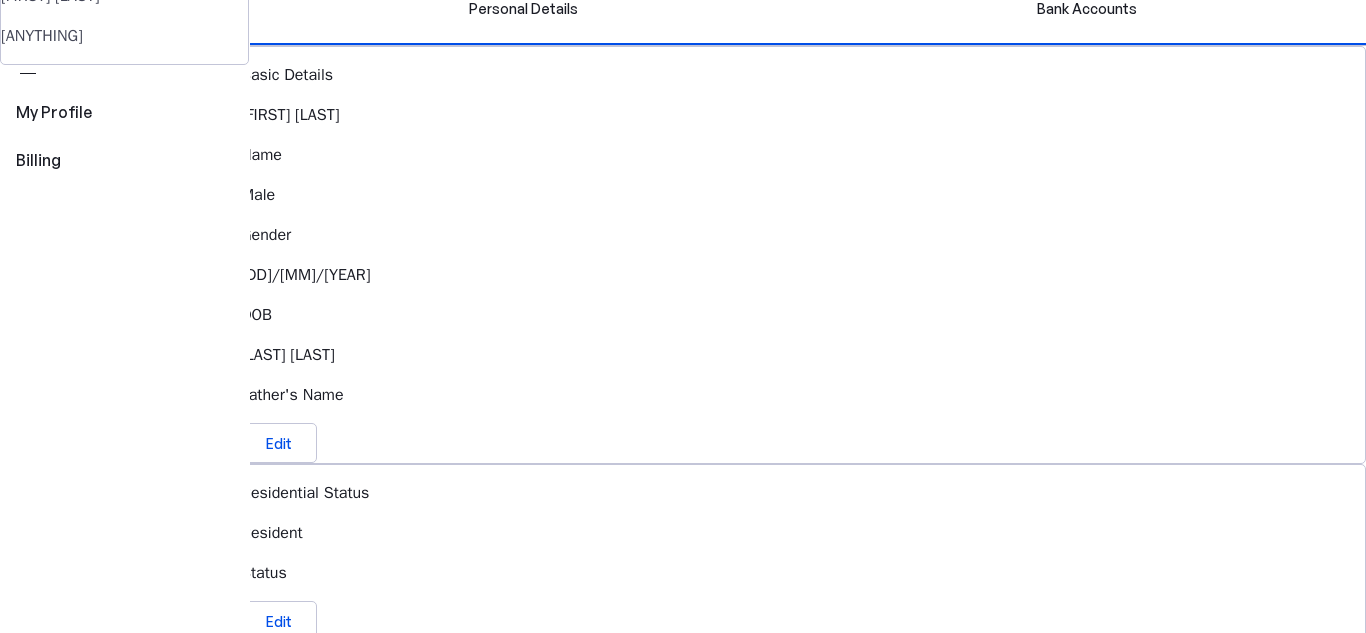 scroll, scrollTop: 0, scrollLeft: 0, axis: both 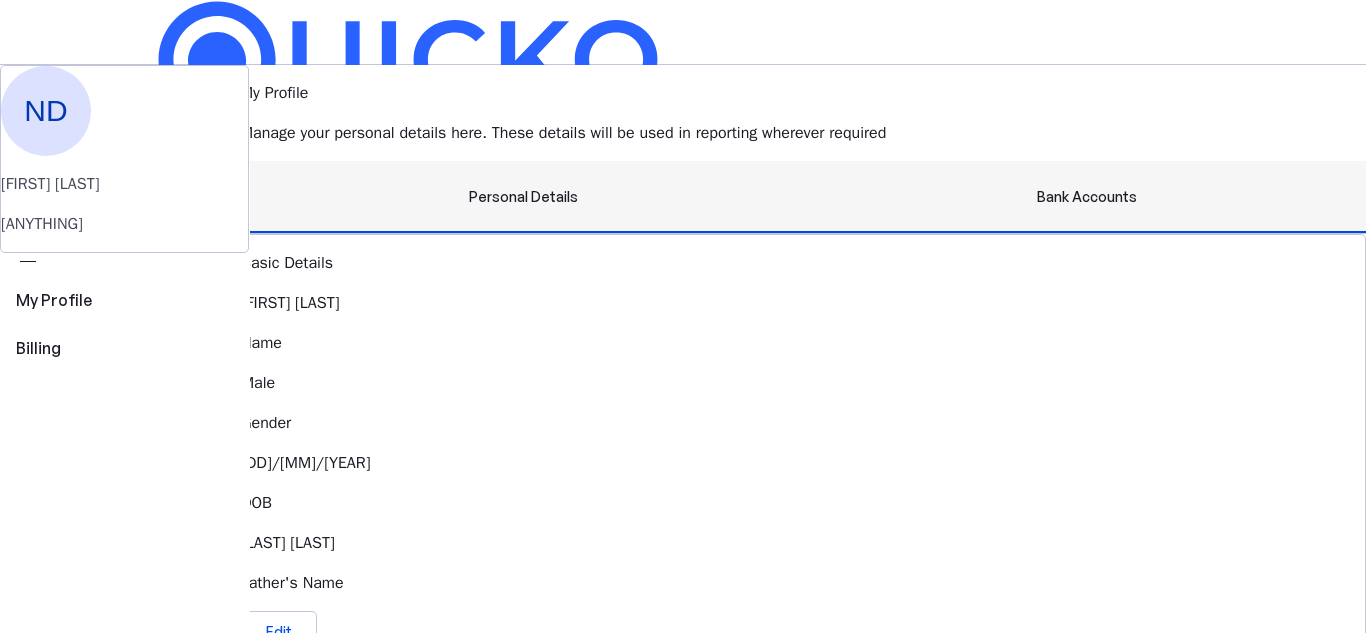 click on "Bank Accounts" at bounding box center (1087, 197) 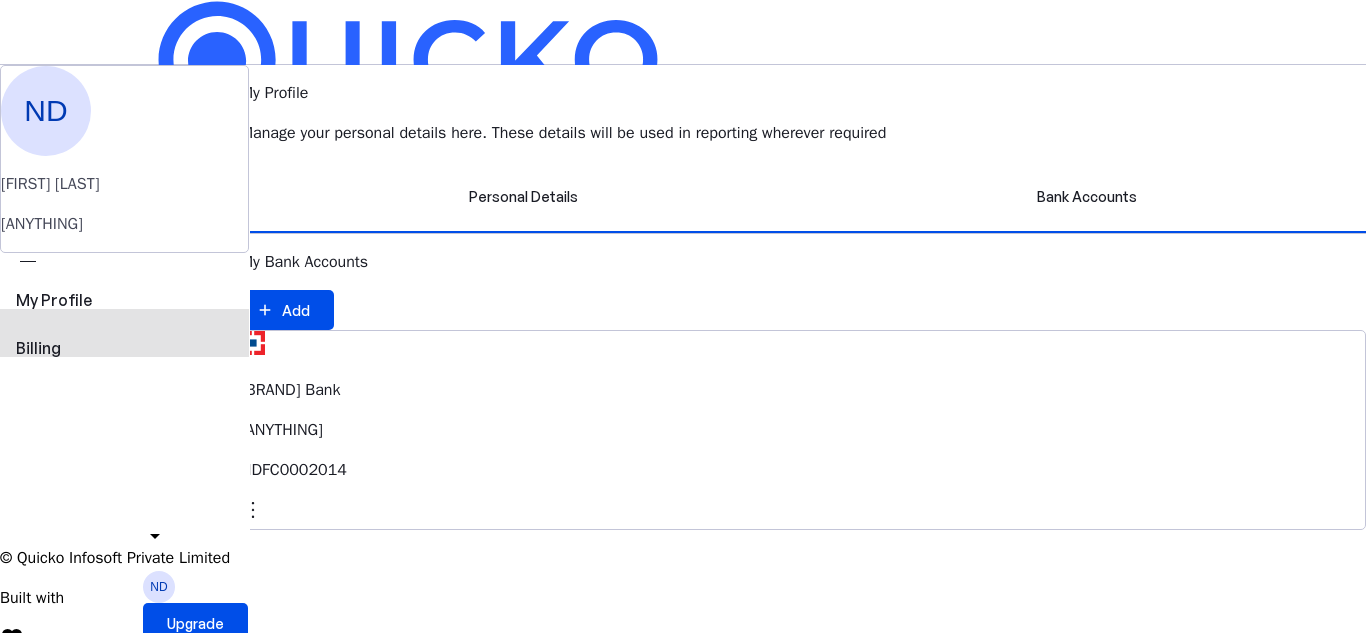 click on "view_carousel Billing" at bounding box center [124, 333] 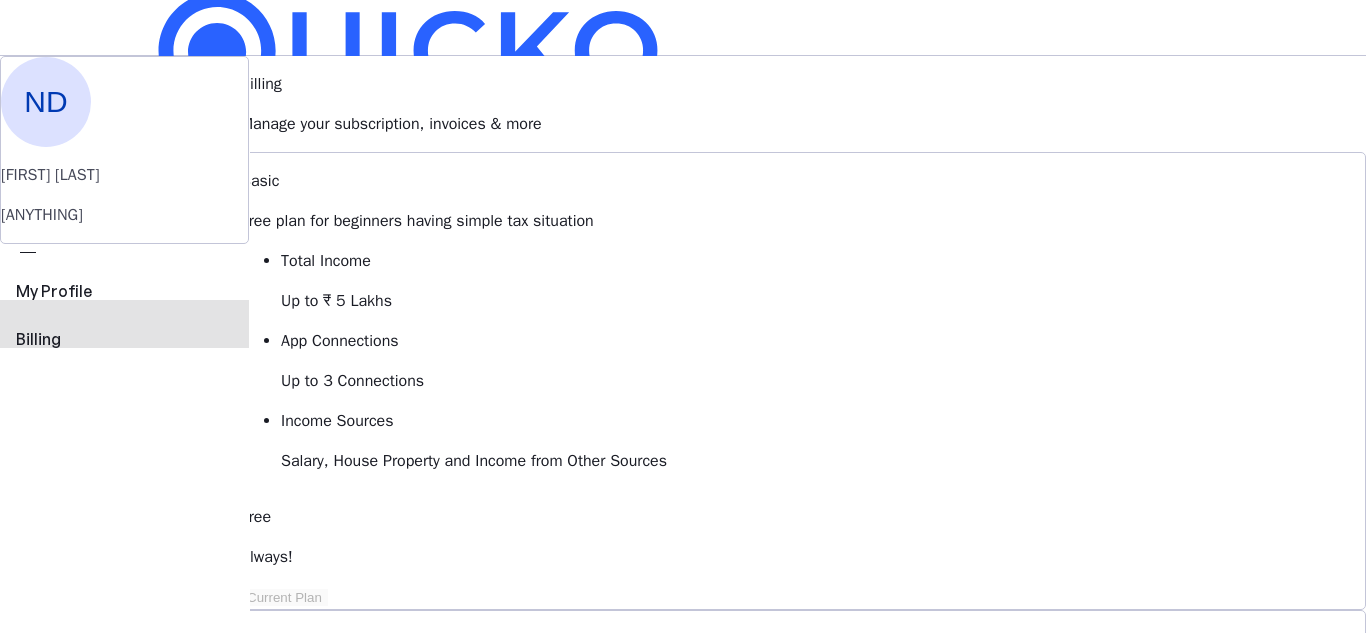 scroll, scrollTop: 0, scrollLeft: 0, axis: both 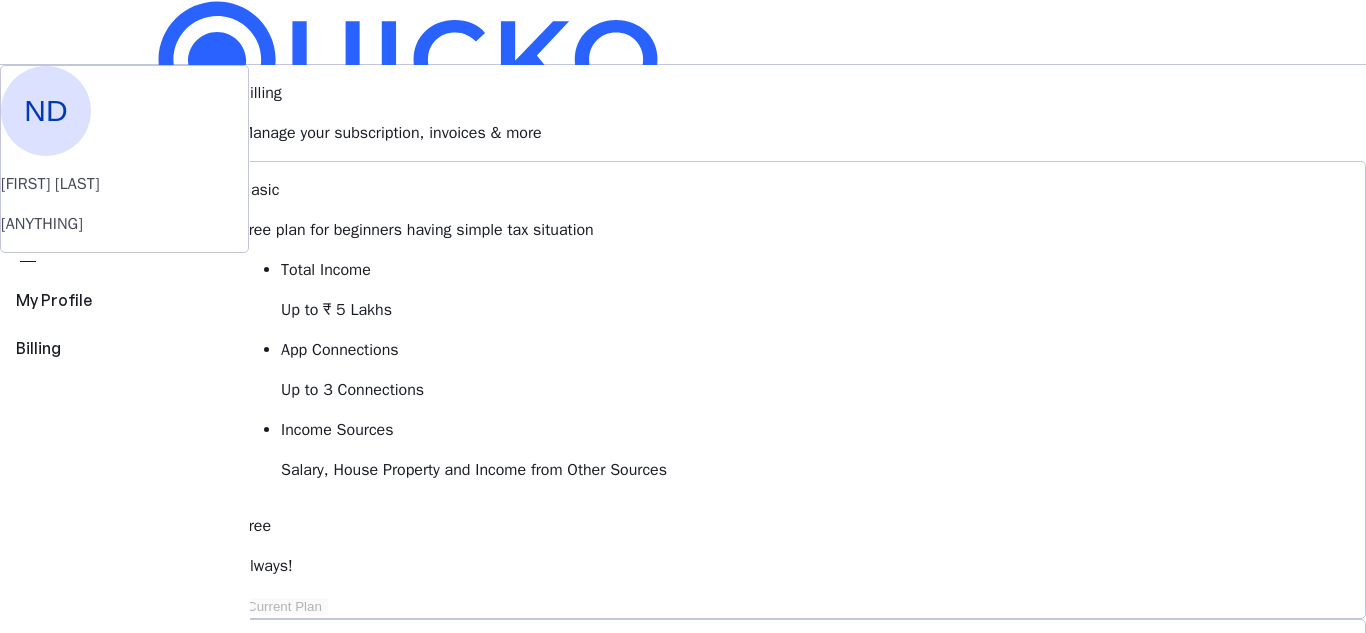 click on "More" at bounding box center (683, 496) 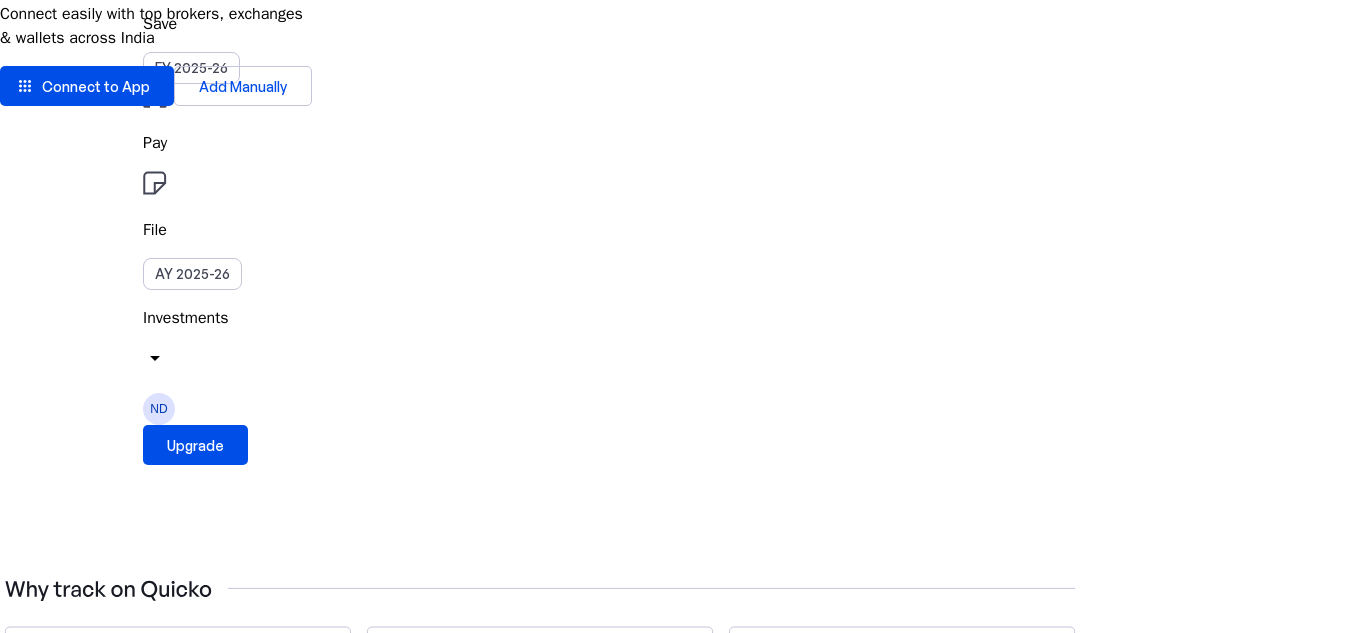 scroll, scrollTop: 0, scrollLeft: 0, axis: both 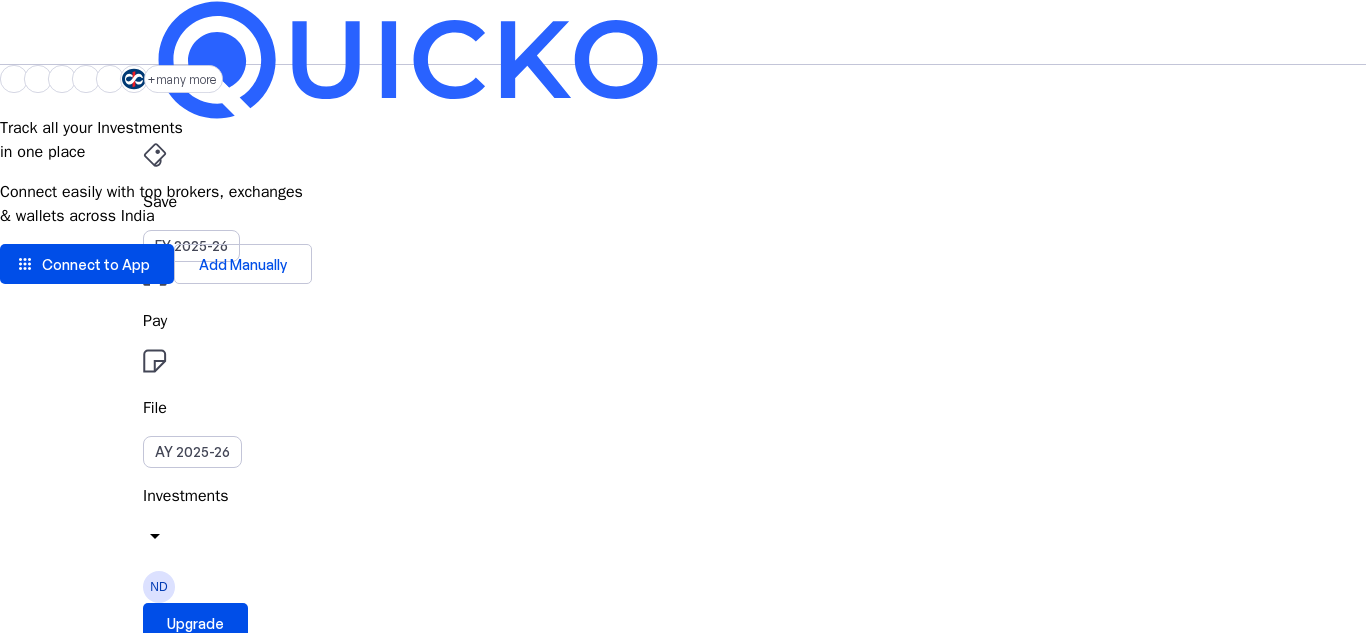 click on "Investments" at bounding box center [683, 496] 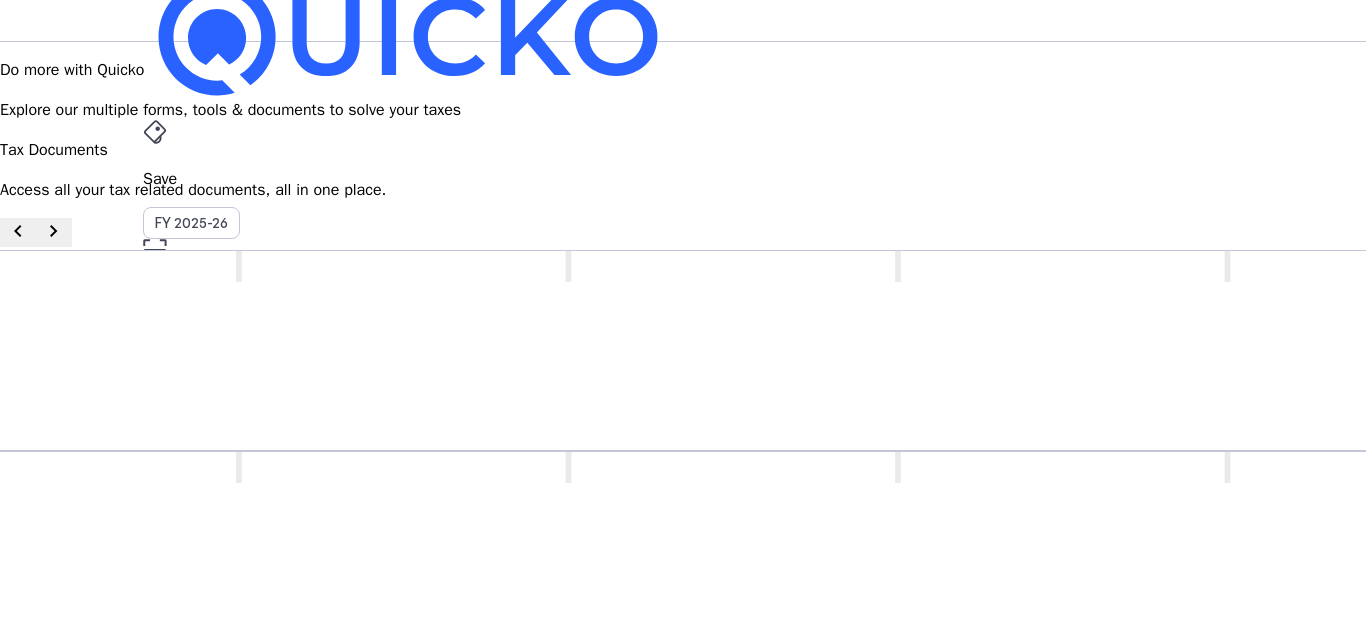 scroll, scrollTop: 0, scrollLeft: 0, axis: both 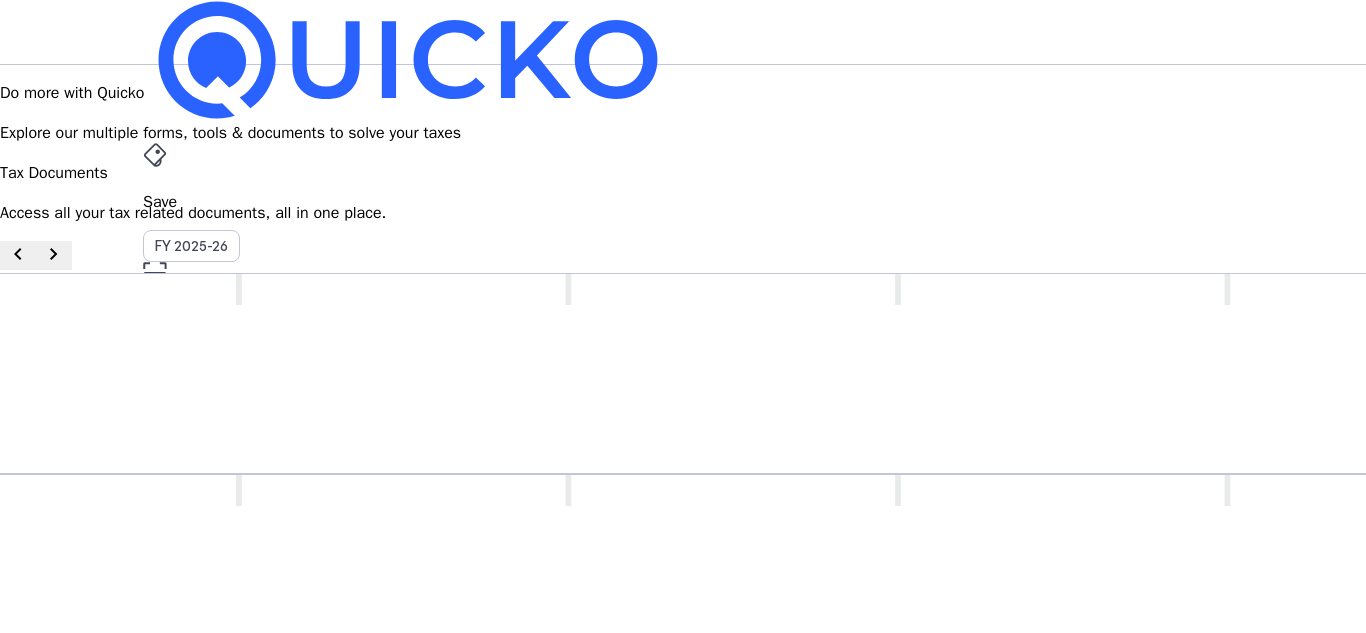 click on "Pay" at bounding box center [683, 202] 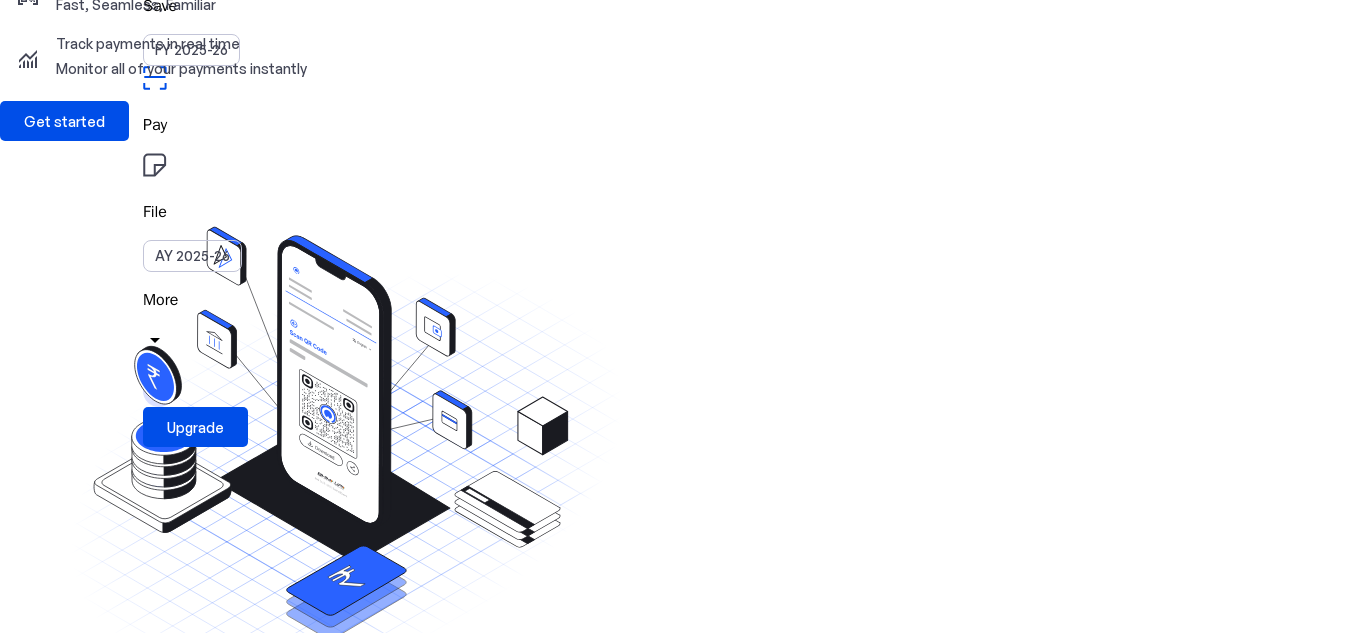 scroll, scrollTop: 213, scrollLeft: 0, axis: vertical 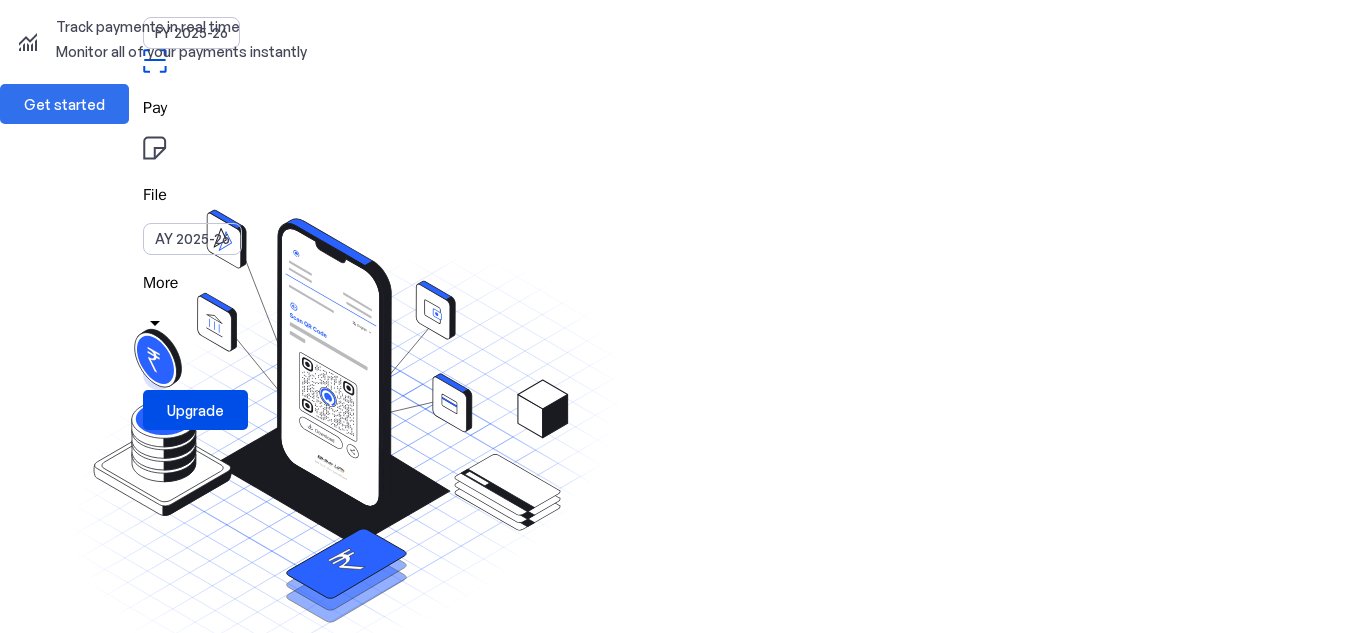 click at bounding box center [64, 104] 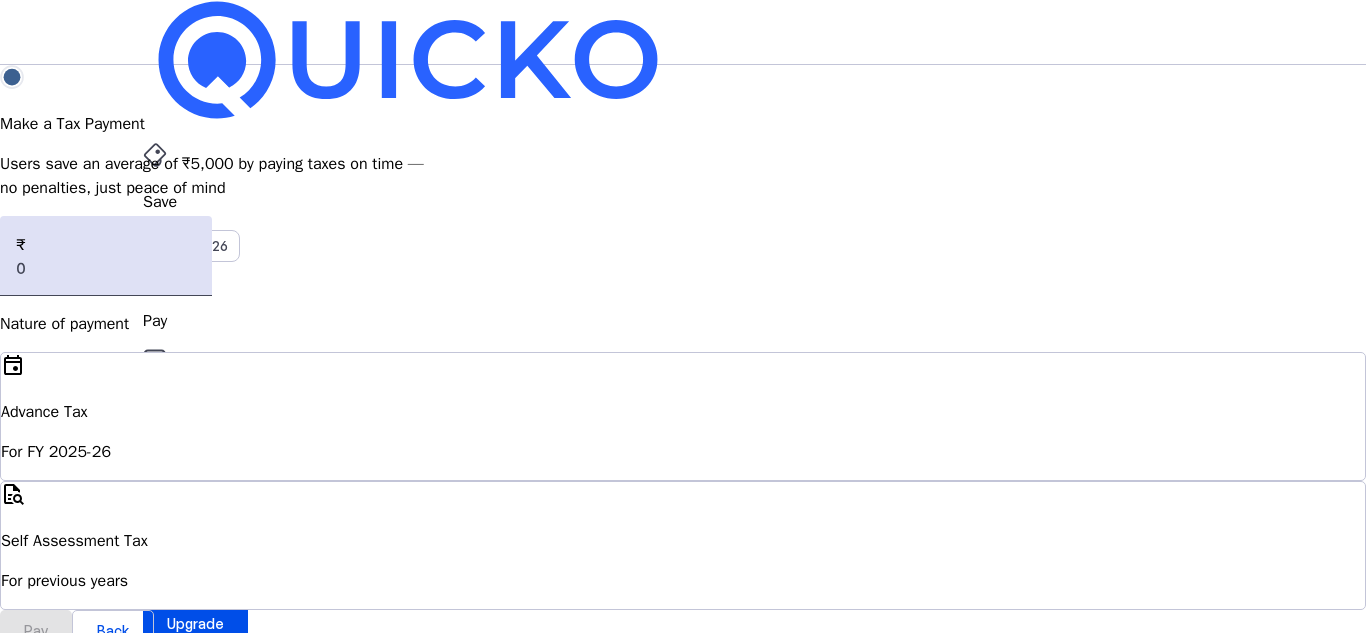 click on "Self Assessment Tax For previous years" at bounding box center [683, 432] 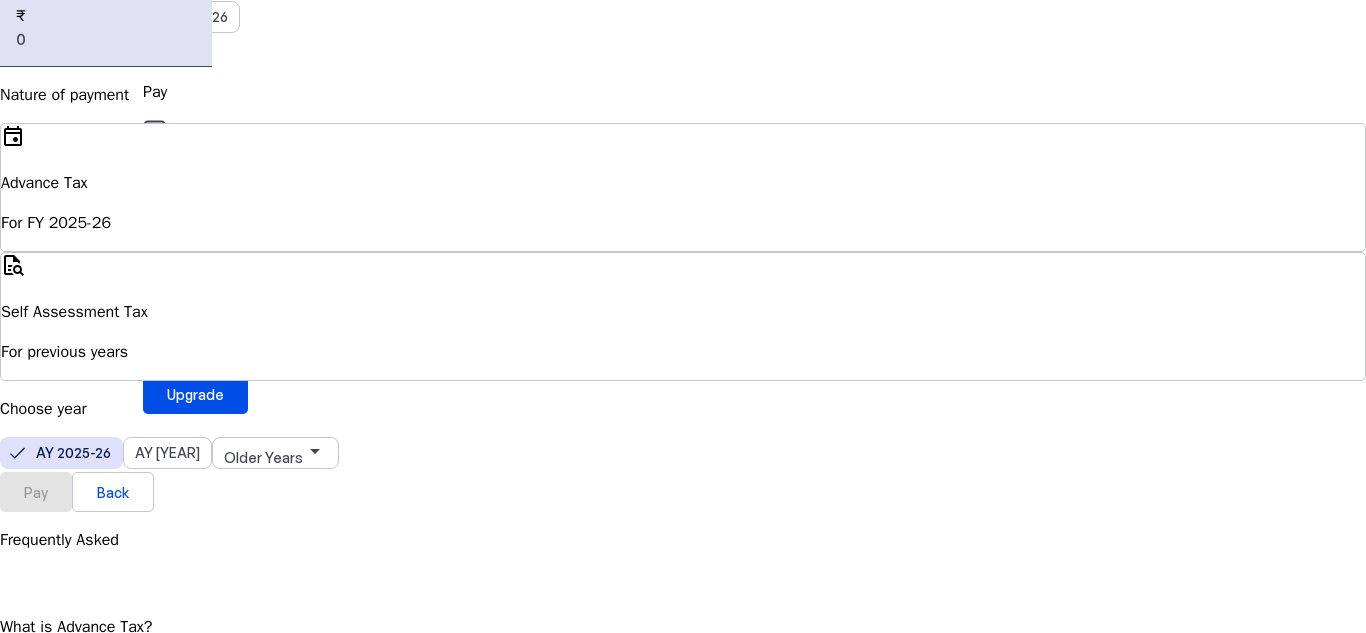 scroll, scrollTop: 230, scrollLeft: 0, axis: vertical 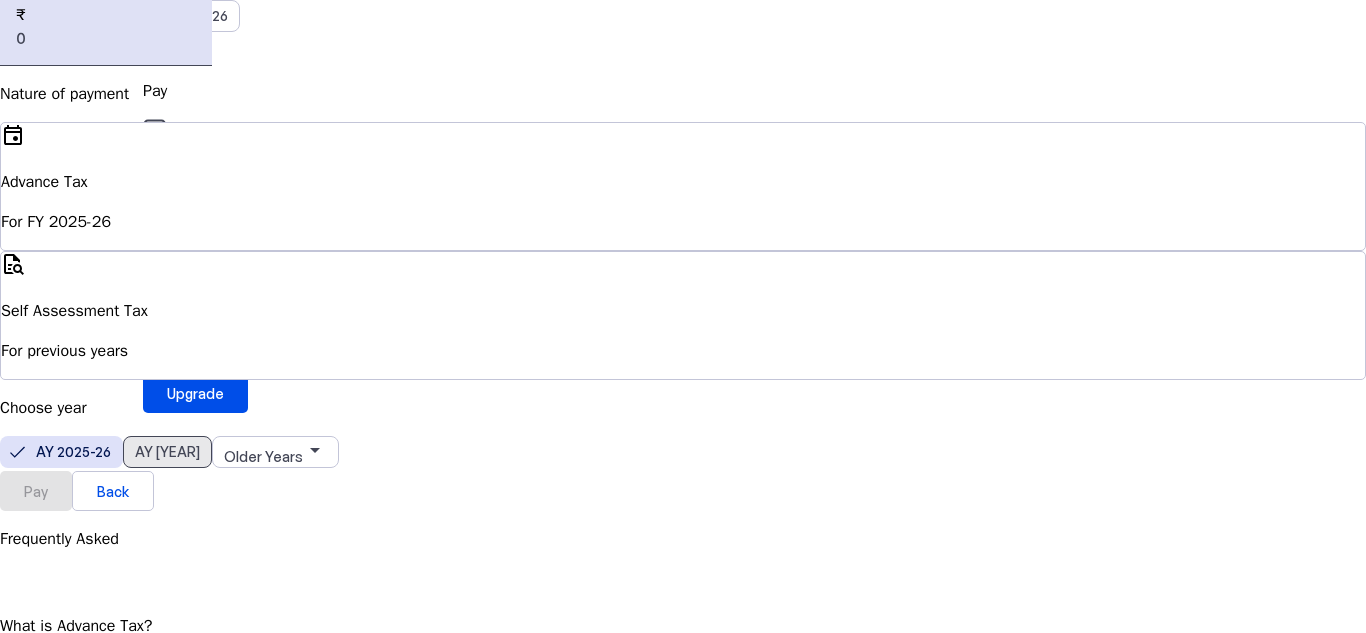 click on "AY [YEAR]" at bounding box center (167, 451) 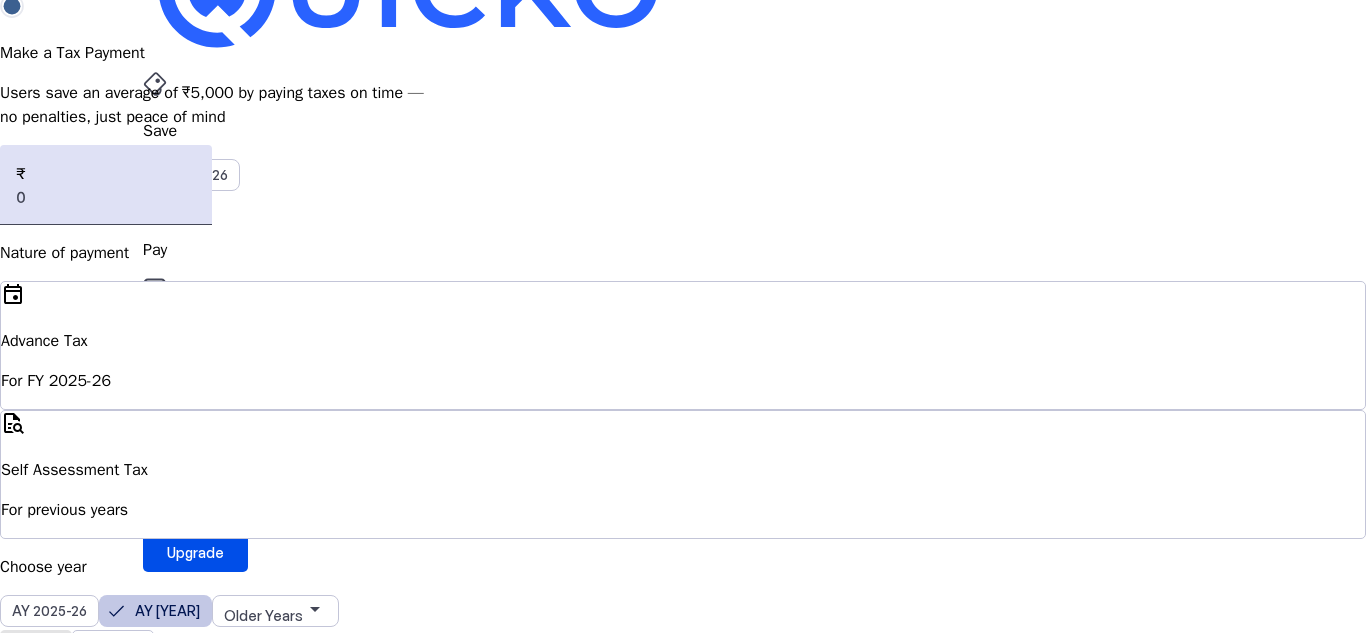 scroll, scrollTop: 0, scrollLeft: 0, axis: both 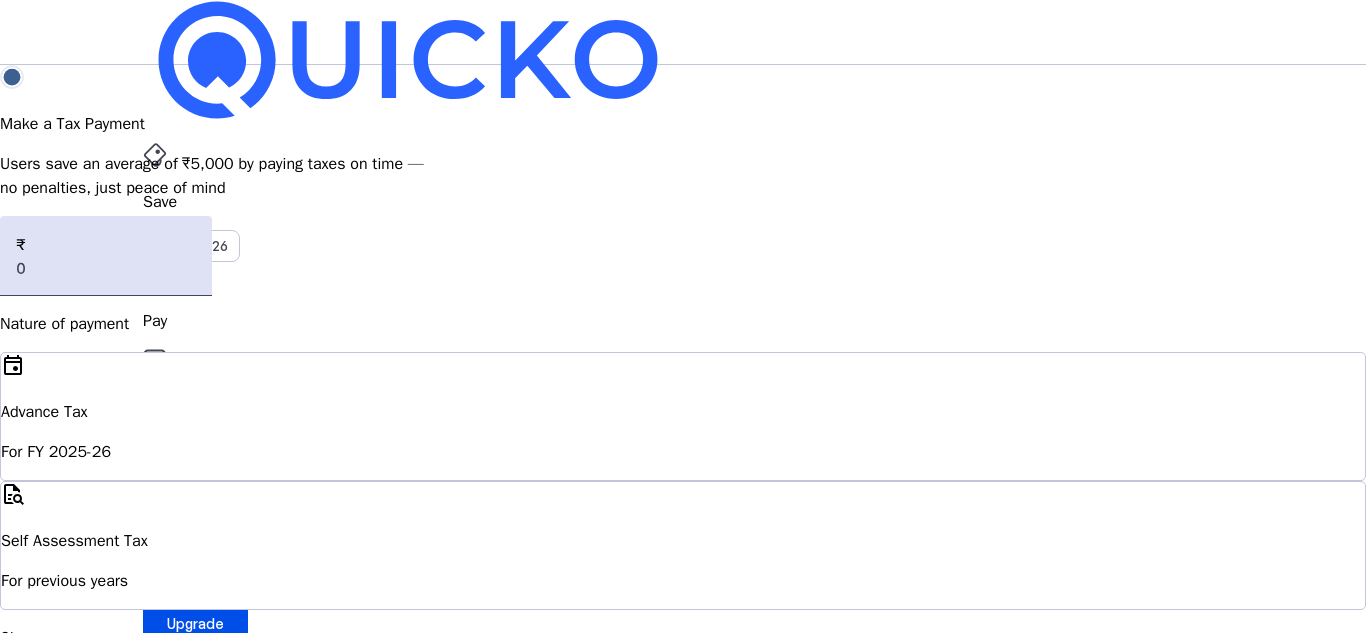 click on "AY 2025-26" at bounding box center [192, 452] 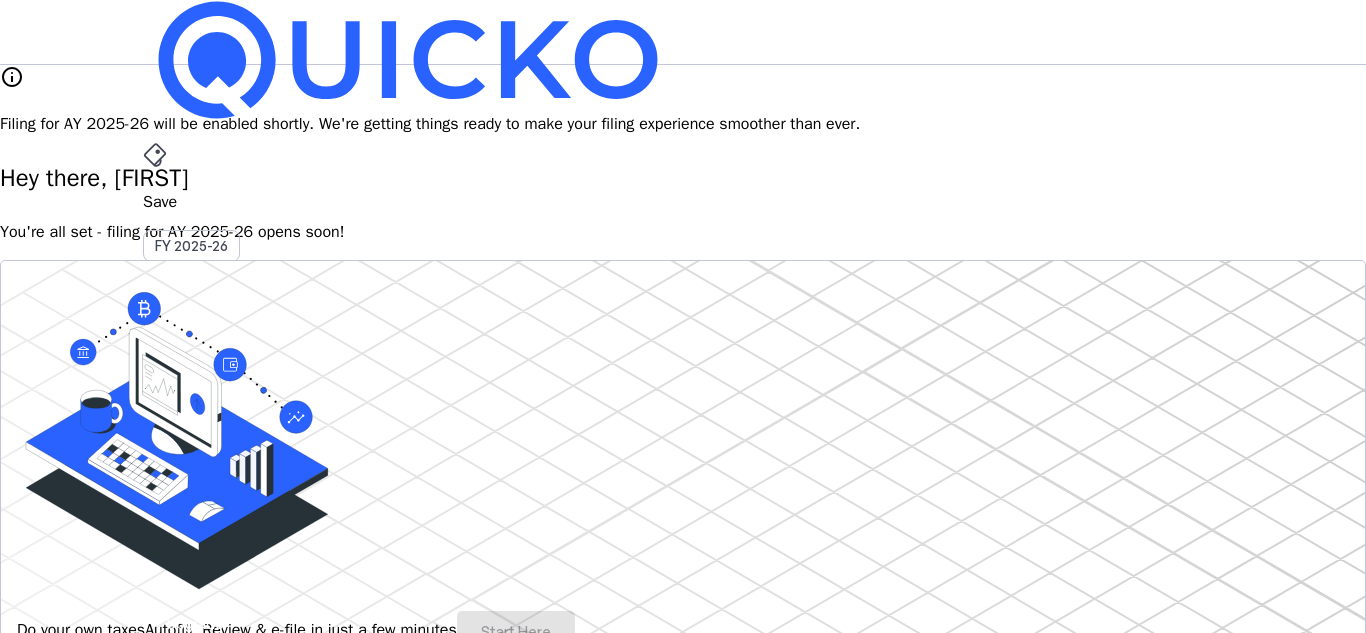 click at bounding box center (408, 60) 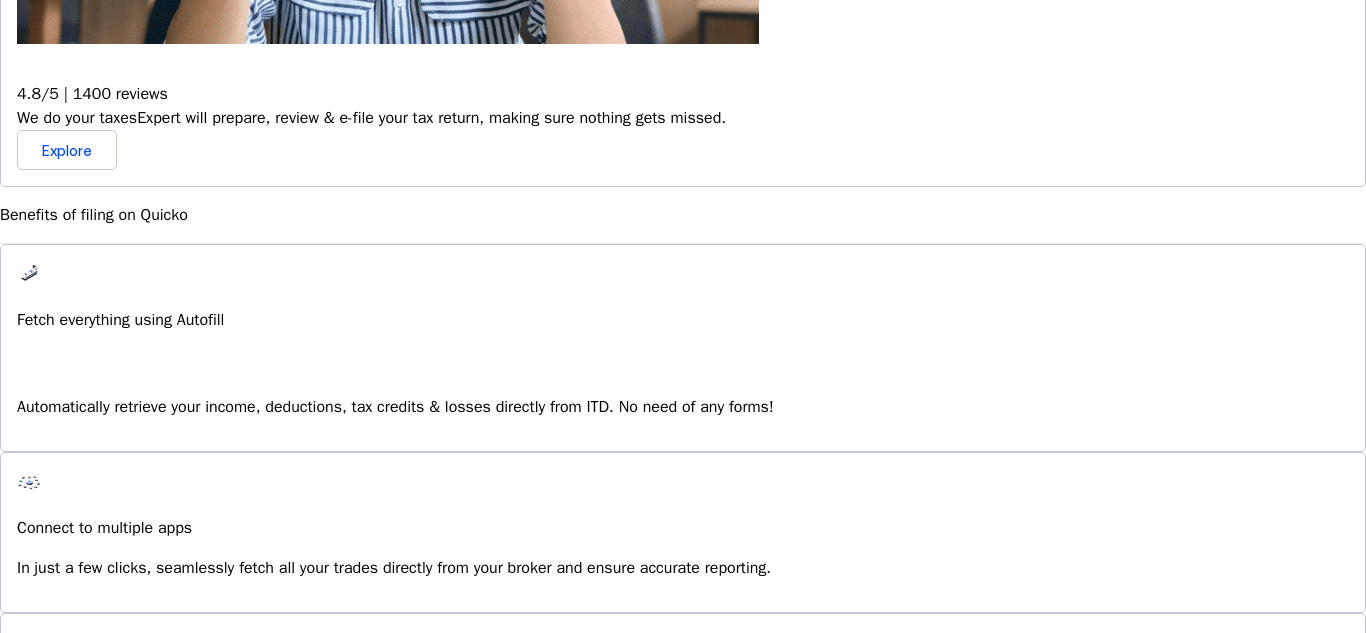 scroll, scrollTop: 1700, scrollLeft: 0, axis: vertical 